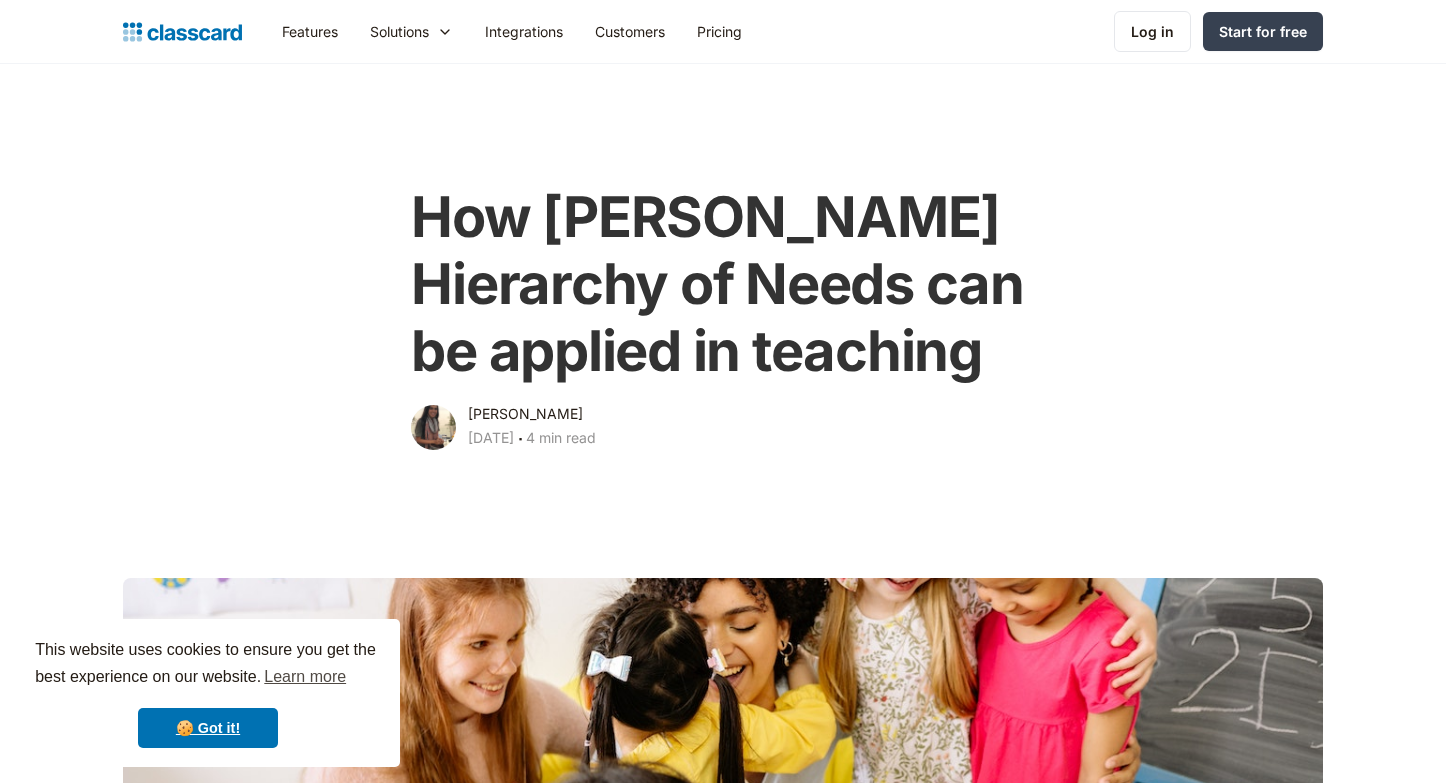 scroll, scrollTop: 3409, scrollLeft: 0, axis: vertical 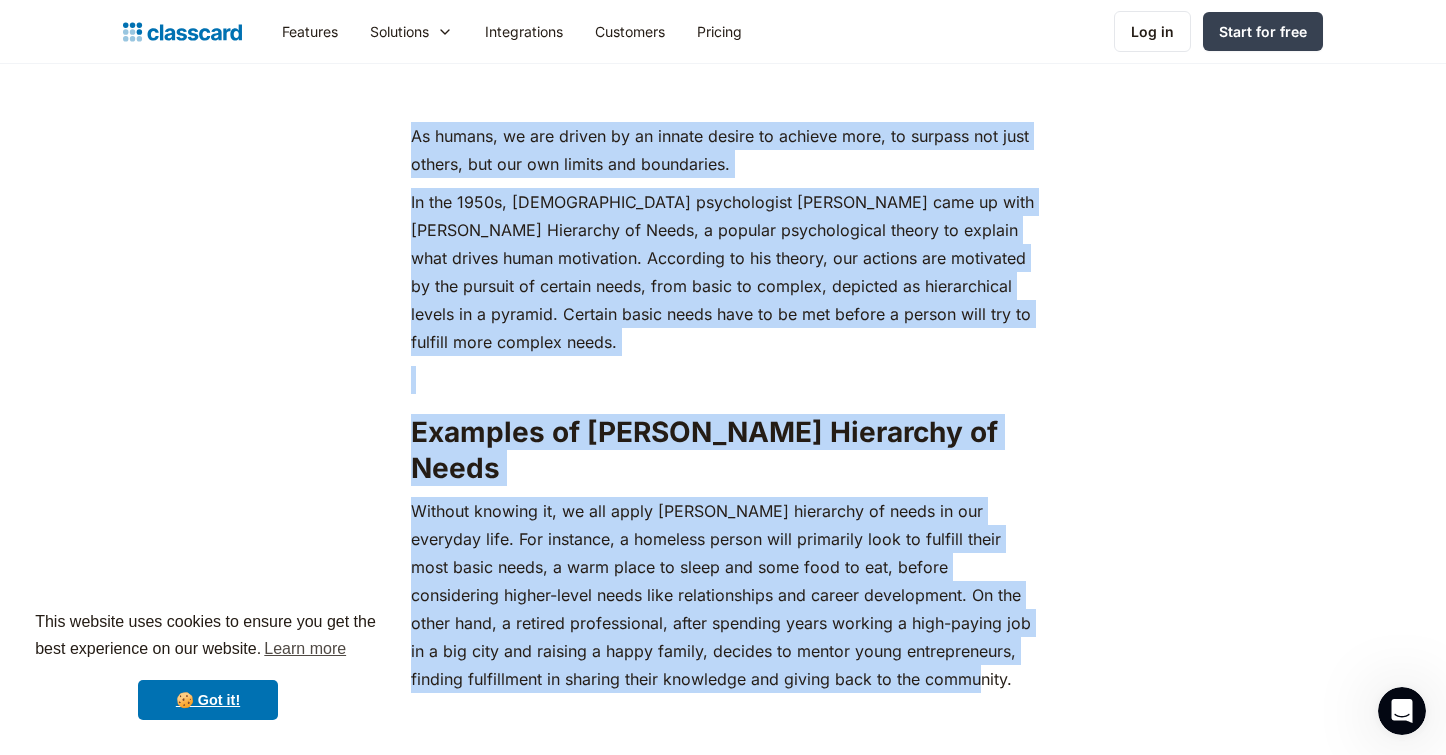 drag, startPoint x: 414, startPoint y: 132, endPoint x: 919, endPoint y: 656, distance: 727.7369 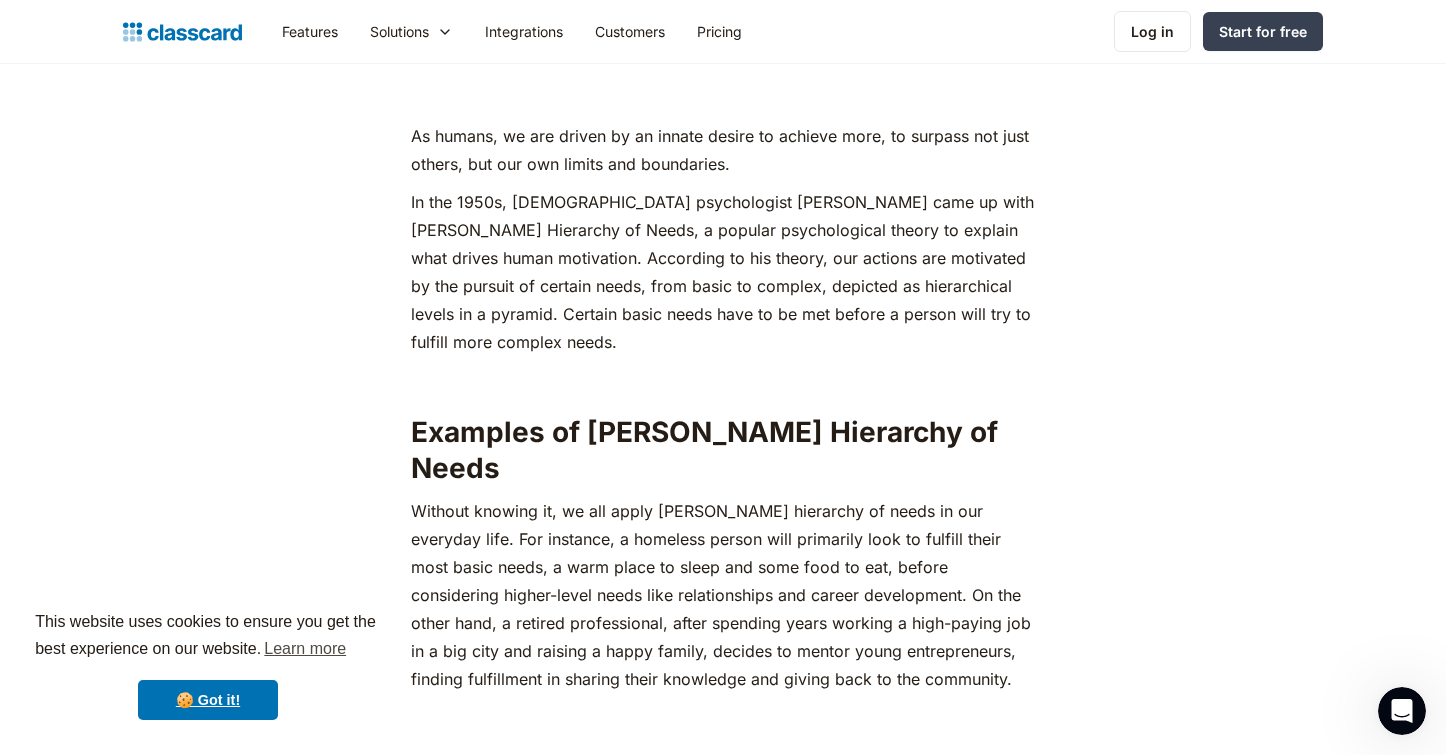 click on "As humans, we are driven by an innate desire to achieve more, to surpass not just others, but our own limits and boundaries. In the 1950s, [DEMOGRAPHIC_DATA] psychologist [PERSON_NAME] came up with [PERSON_NAME] Hierarchy of Needs, a popular psychological theory to explain what drives human motivation. According to his theory, our actions are motivated by the pursuit of certain needs, from basic to complex, depicted as hierarchical levels in a pyramid. Certain basic needs have to be met before a person will try to fulfill more complex needs.‍ ‍ Examples of [PERSON_NAME] Hierarchy of Needs ‍ ‍ Importance of [PERSON_NAME] Hierarchy of Needs in Education motivating students  to perform their best.  ‍ Here’s a comprehensive guide on applying [PERSON_NAME] Hierarchy of Needs for students: 1. Physiological Needs ‍ Ways to support students’ physiological needs Allow students to take regular water and toilet breaks, if in-person. Provide breaks for food - and offer nutritious snacking options. ‍ 2. Security and Safety Needs ." at bounding box center (723, -648) 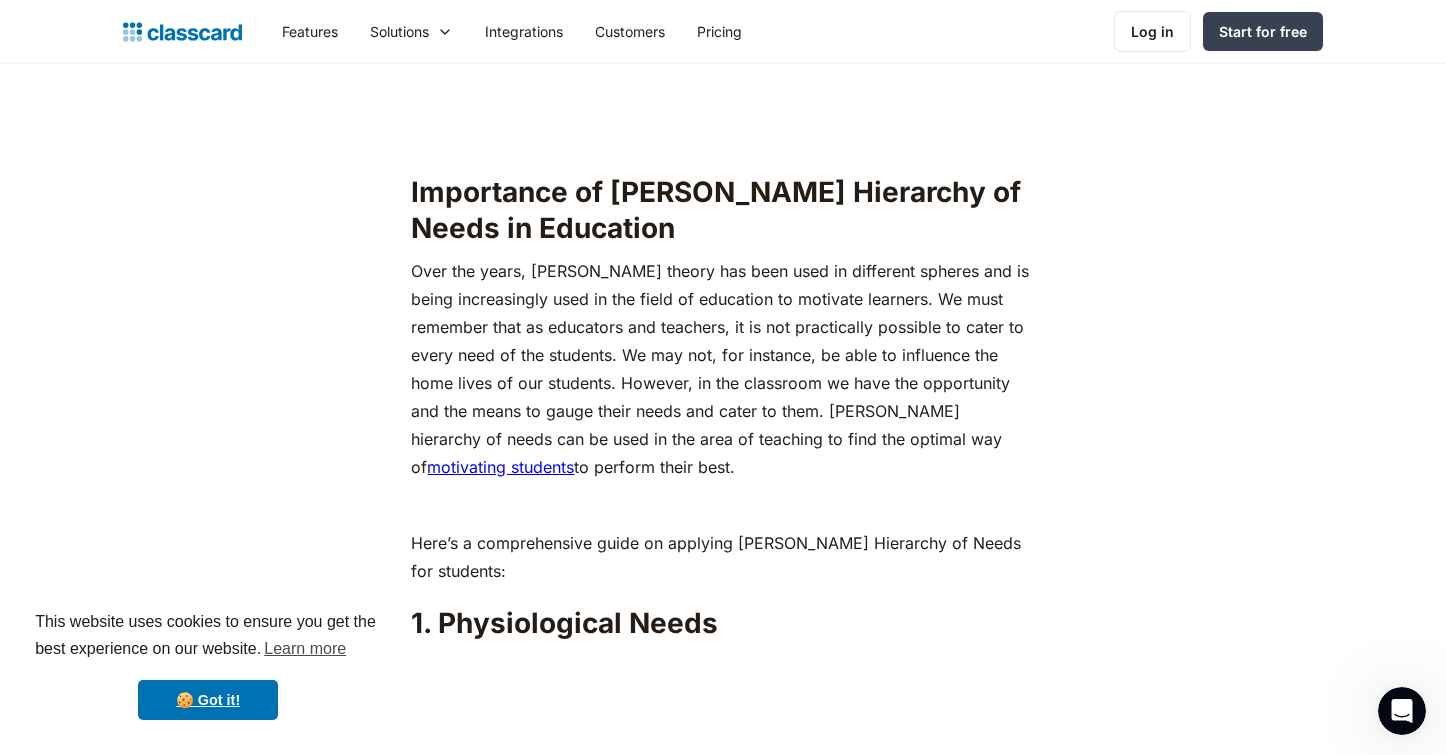 scroll, scrollTop: 1962, scrollLeft: 0, axis: vertical 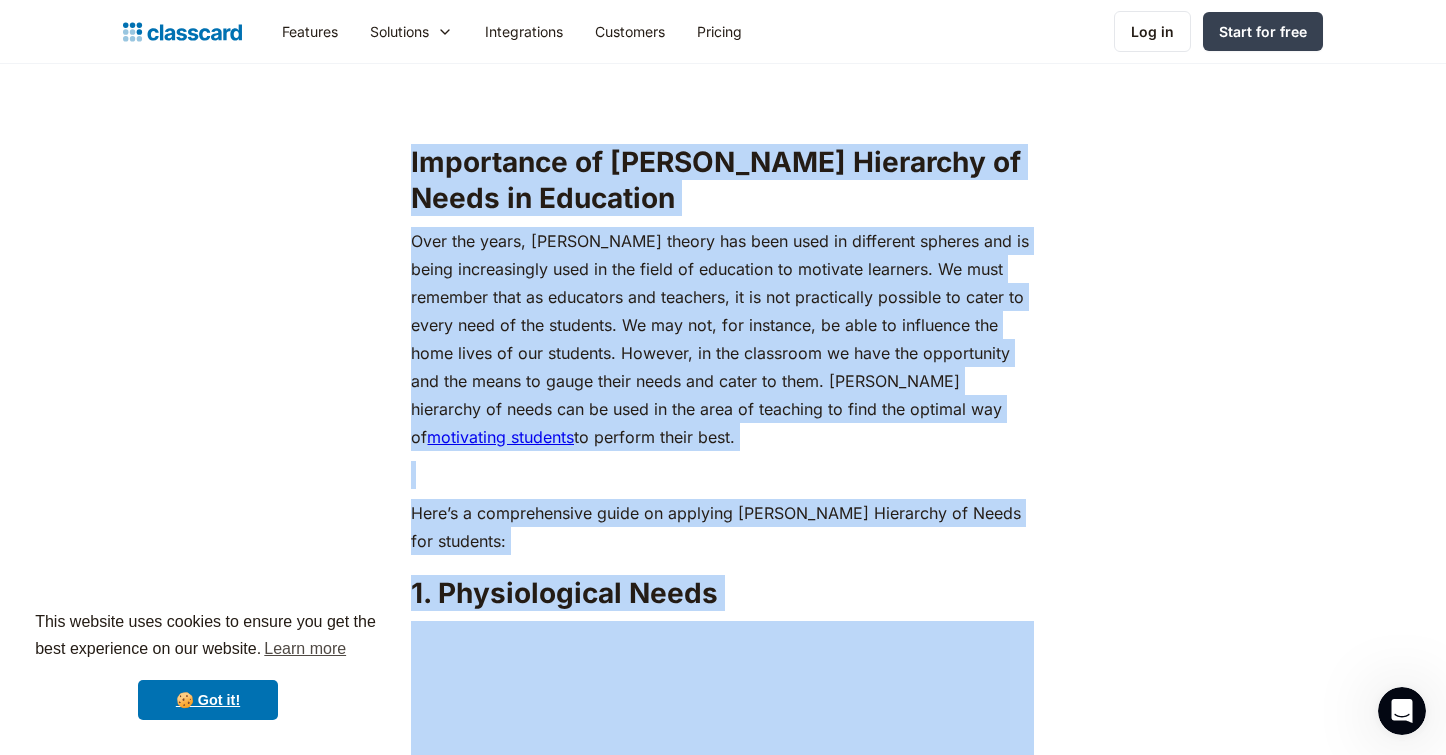 drag, startPoint x: 411, startPoint y: 116, endPoint x: 573, endPoint y: 577, distance: 488.63586 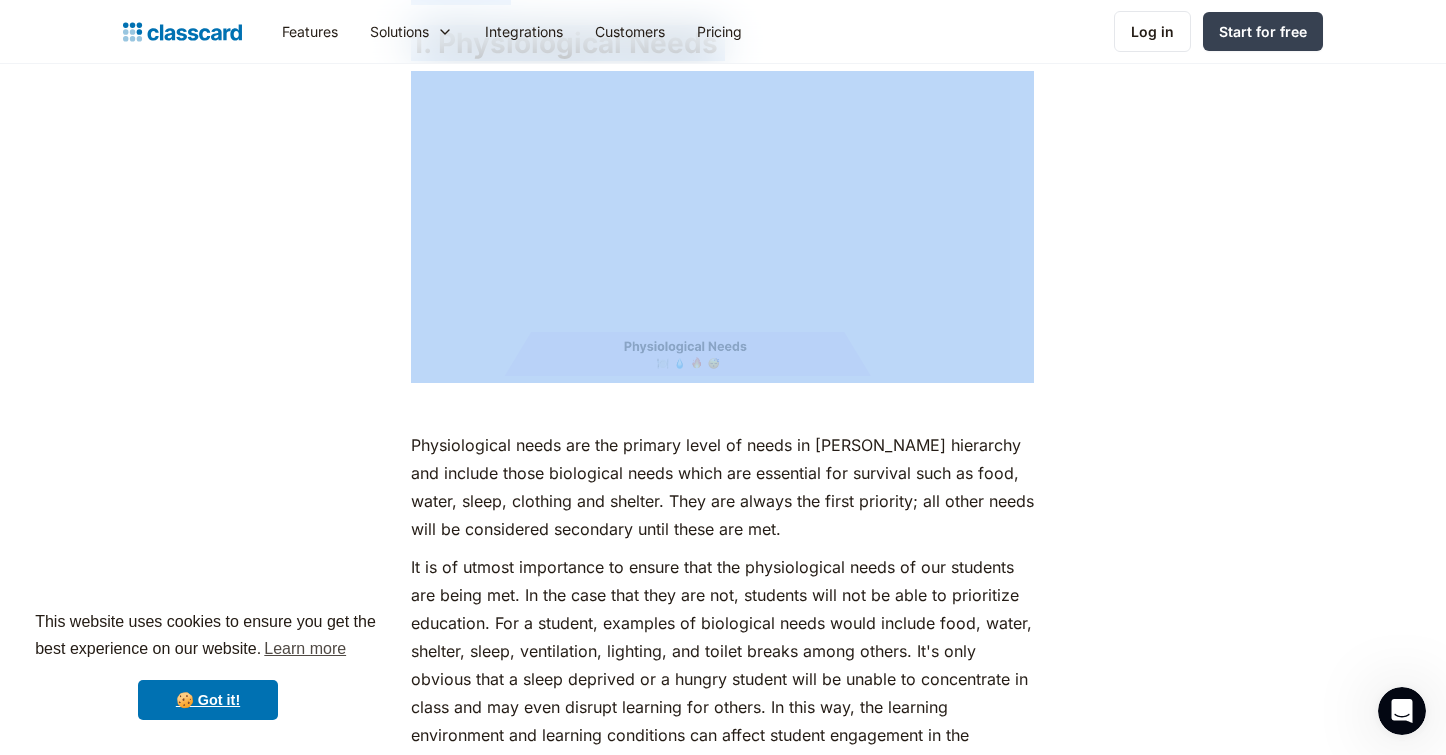 scroll, scrollTop: 2545, scrollLeft: 0, axis: vertical 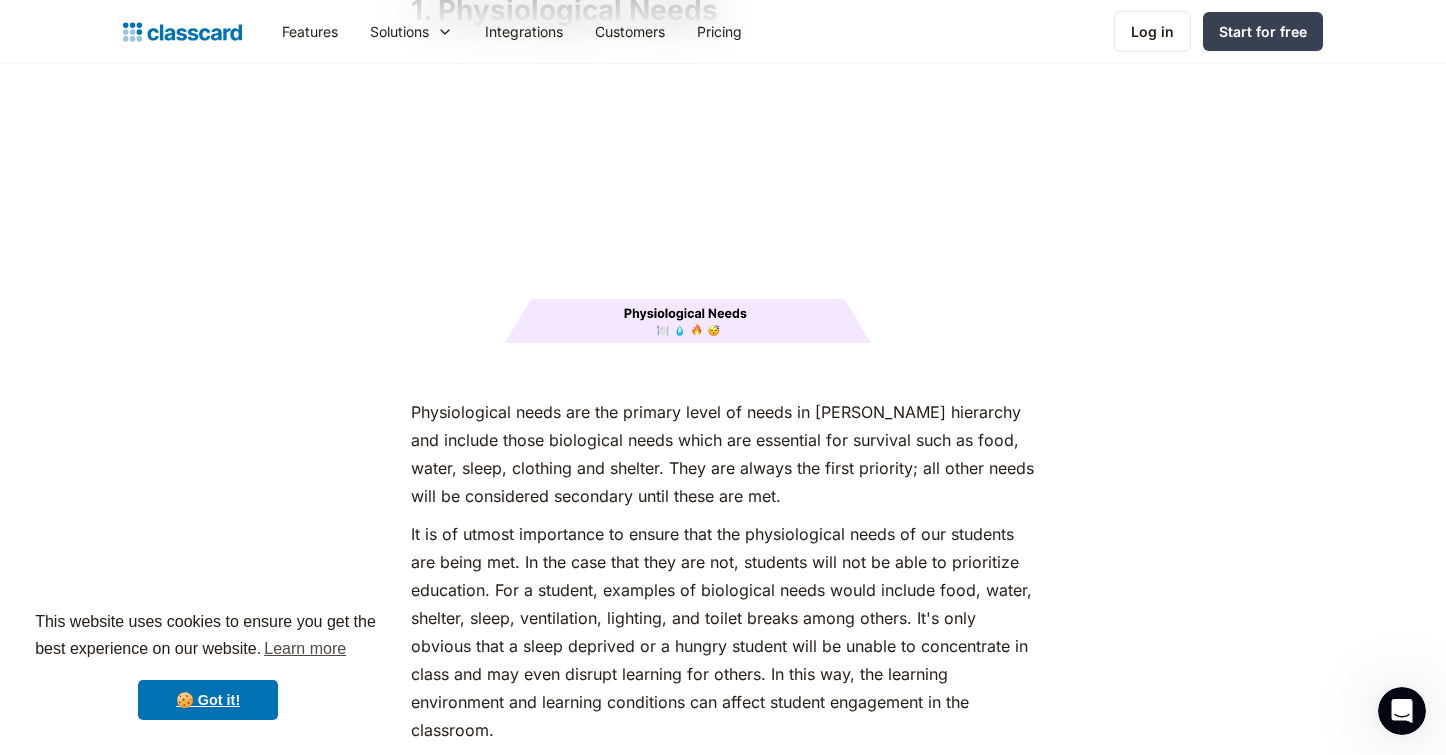 click on "As humans, we are driven by an innate desire to achieve more, to surpass not just others, but our own limits and boundaries. In the 1950s, [DEMOGRAPHIC_DATA] psychologist [PERSON_NAME] came up with [PERSON_NAME] Hierarchy of Needs, a popular psychological theory to explain what drives human motivation. According to his theory, our actions are motivated by the pursuit of certain needs, from basic to complex, depicted as hierarchical levels in a pyramid. Certain basic needs have to be met before a person will try to fulfill more complex needs.‍ ‍ Examples of [PERSON_NAME] Hierarchy of Needs ‍ ‍ Importance of [PERSON_NAME] Hierarchy of Needs in Education motivating students  to perform their best.  ‍ Here’s a comprehensive guide on applying [PERSON_NAME] Hierarchy of Needs for students: 1. Physiological Needs ‍ Ways to support students’ physiological needs Allow students to take regular water and toilet breaks, if in-person. Provide breaks for food - and offer nutritious snacking options. ‍ 2. Security and Safety Needs ." at bounding box center (722, -2236) 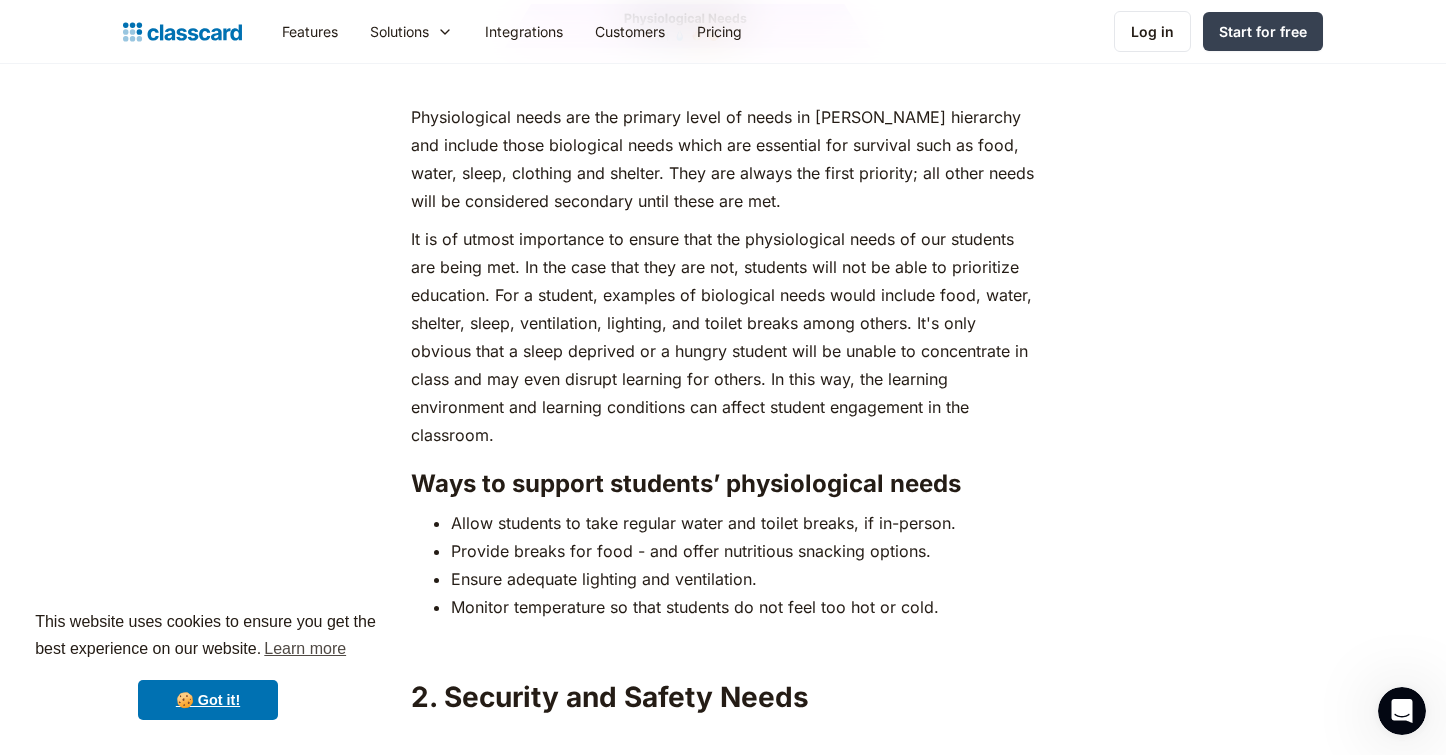 scroll, scrollTop: 2840, scrollLeft: 0, axis: vertical 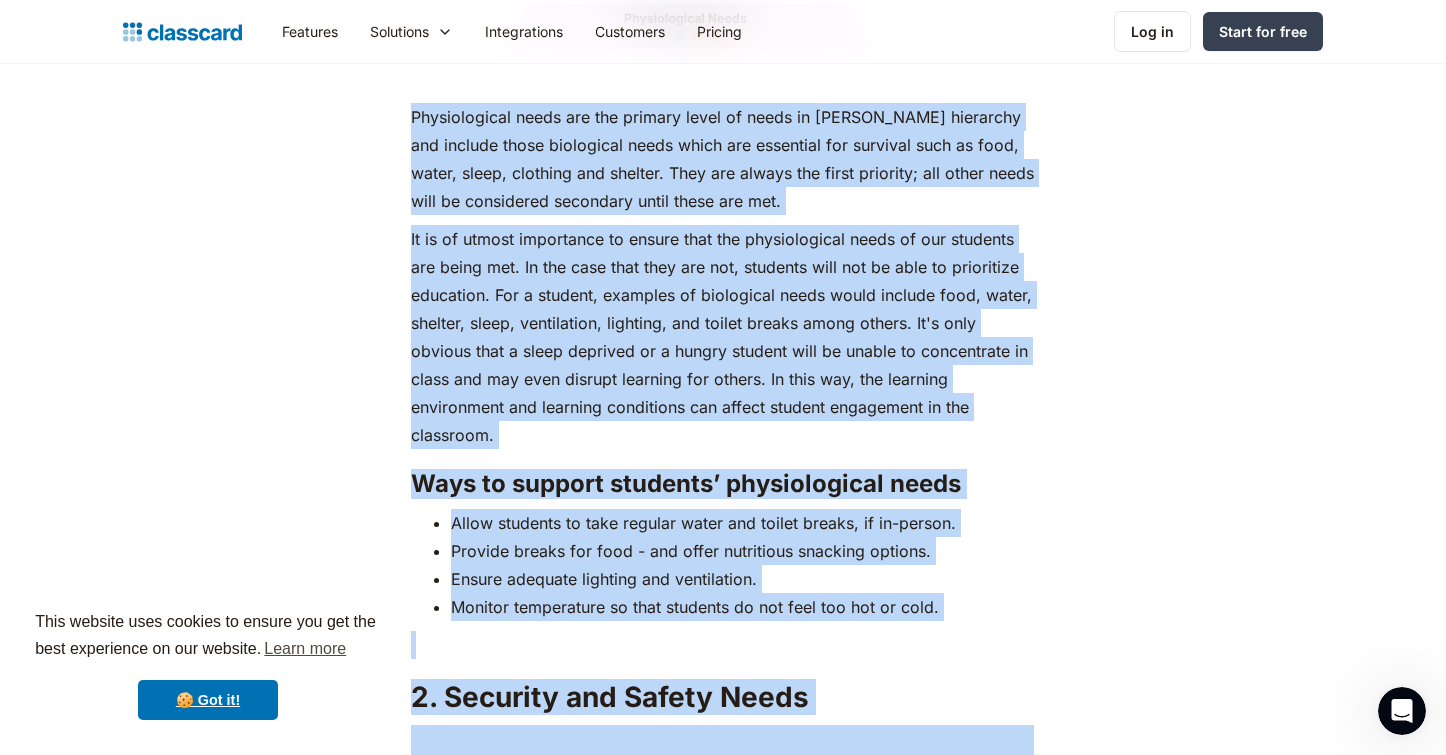 drag, startPoint x: 410, startPoint y: 72, endPoint x: 610, endPoint y: 707, distance: 665.75146 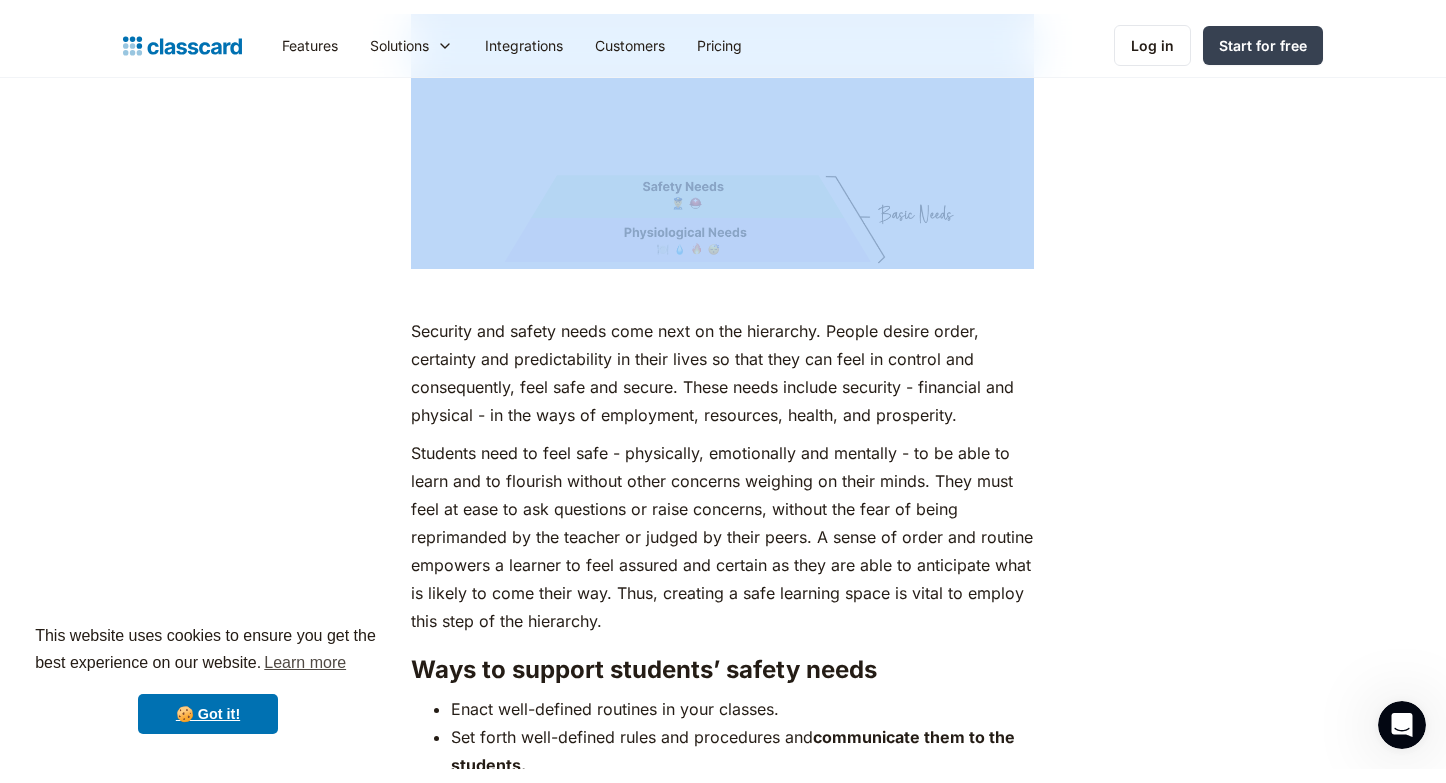 scroll, scrollTop: 3623, scrollLeft: 0, axis: vertical 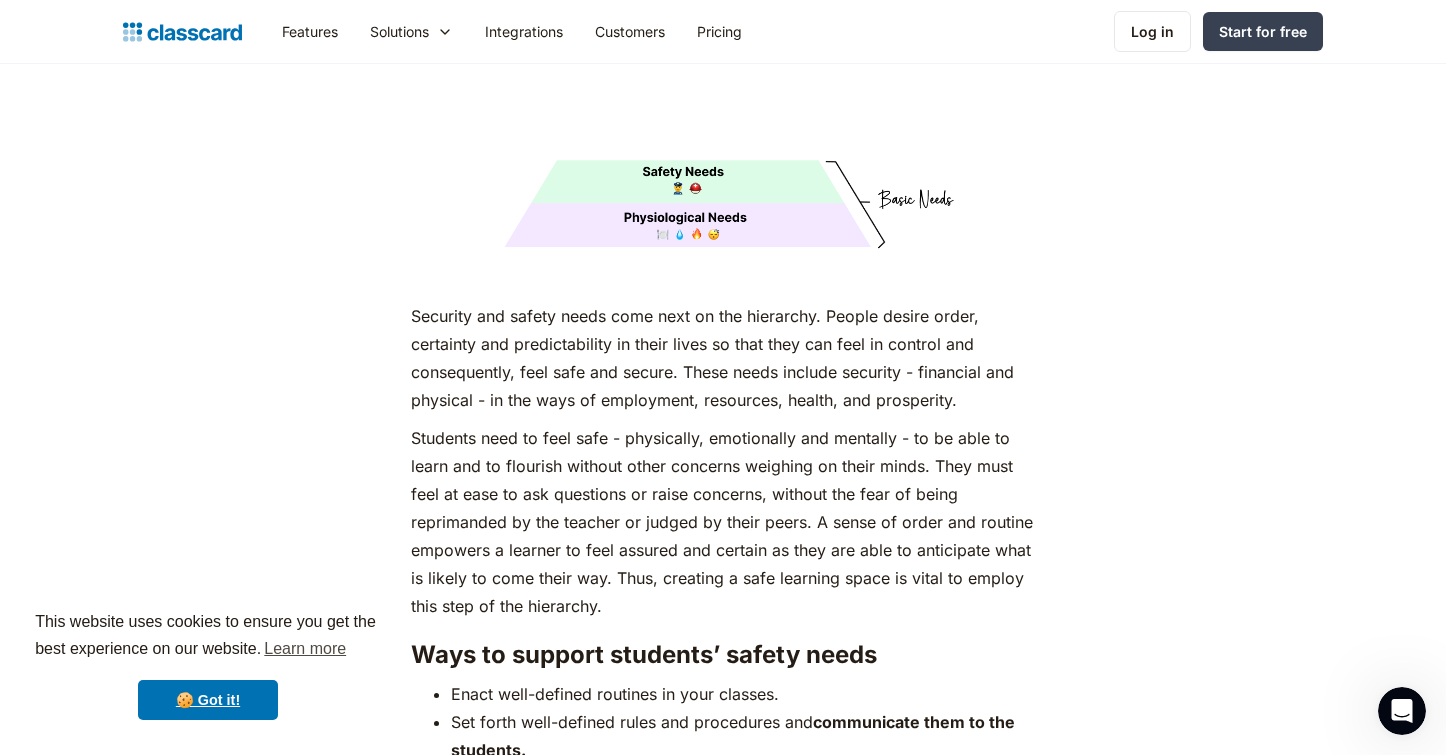 click on "As humans, we are driven by an innate desire to achieve more, to surpass not just others, but our own limits and boundaries. In the 1950s, [DEMOGRAPHIC_DATA] psychologist [PERSON_NAME] came up with [PERSON_NAME] Hierarchy of Needs, a popular psychological theory to explain what drives human motivation. According to his theory, our actions are motivated by the pursuit of certain needs, from basic to complex, depicted as hierarchical levels in a pyramid. Certain basic needs have to be met before a person will try to fulfill more complex needs.‍ ‍ Examples of [PERSON_NAME] Hierarchy of Needs ‍ ‍ Importance of [PERSON_NAME] Hierarchy of Needs in Education motivating students  to perform their best.  ‍ Here’s a comprehensive guide on applying [PERSON_NAME] Hierarchy of Needs for students: 1. Physiological Needs ‍ Ways to support students’ physiological needs Allow students to take regular water and toilet breaks, if in-person. Provide breaks for food - and offer nutritious snacking options. ‍ 2. Security and Safety Needs ." at bounding box center (722, -3314) 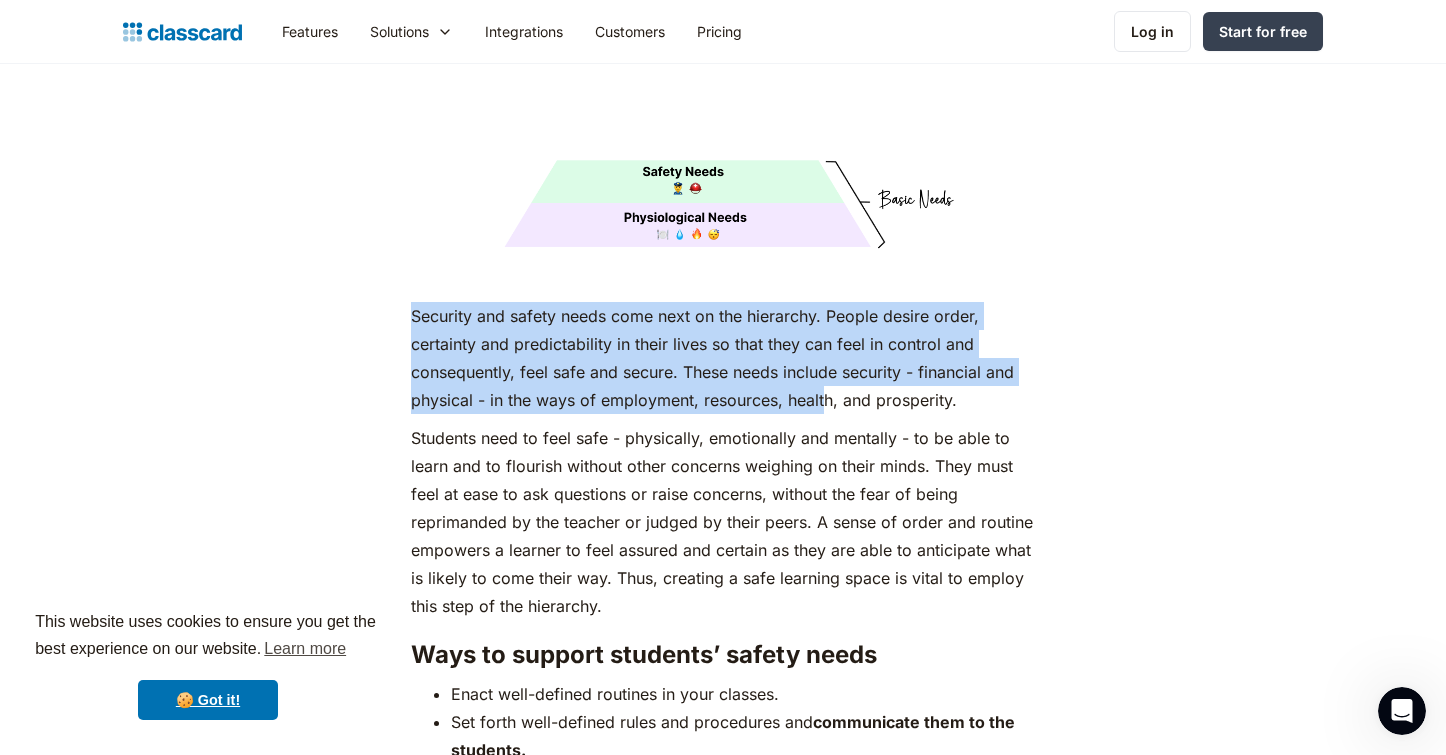 drag, startPoint x: 414, startPoint y: 280, endPoint x: 821, endPoint y: 364, distance: 415.5779 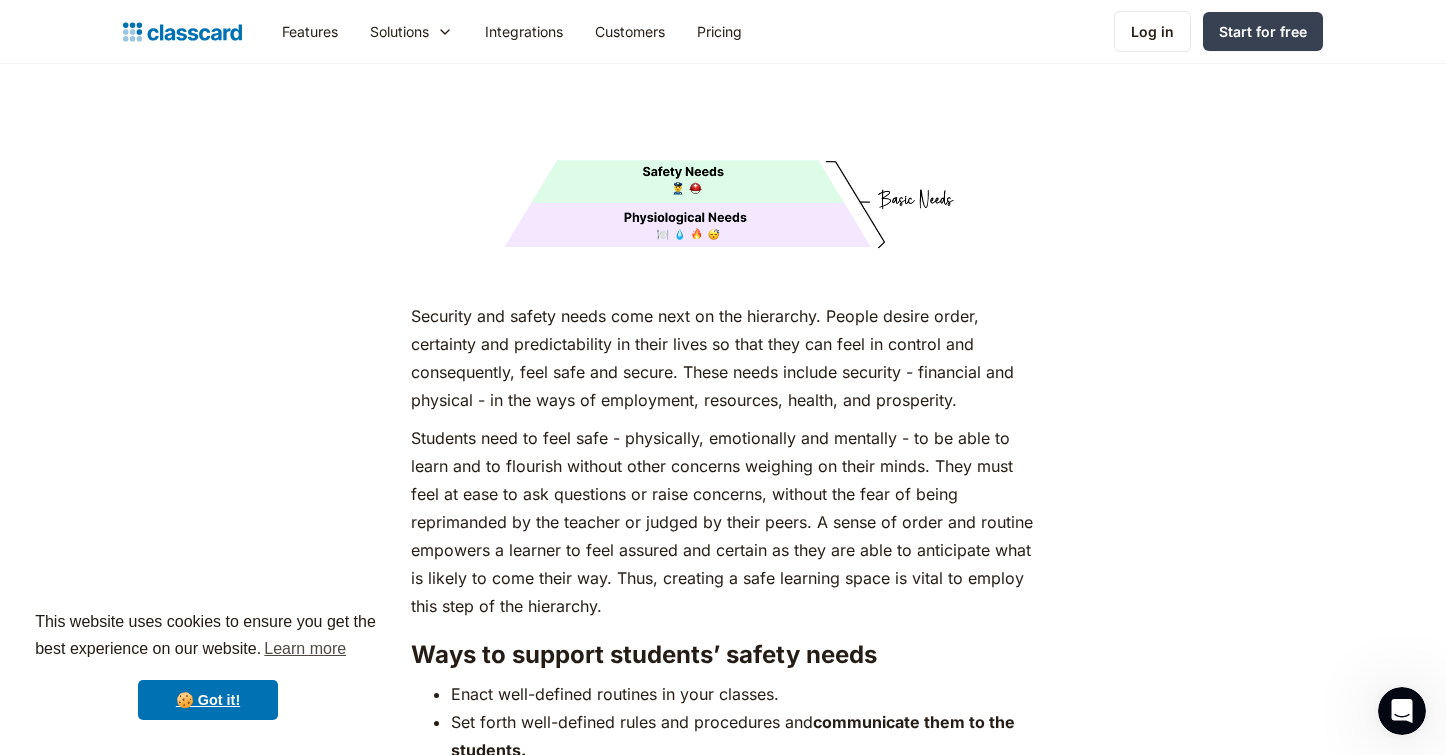 click on "Security and safety needs come next on the hierarchy. People desire order, certainty and predictability in their lives so that they can feel in control and consequently, feel safe and secure. These needs include security - financial and physical - in the ways of employment, resources, health, and prosperity." at bounding box center (722, 358) 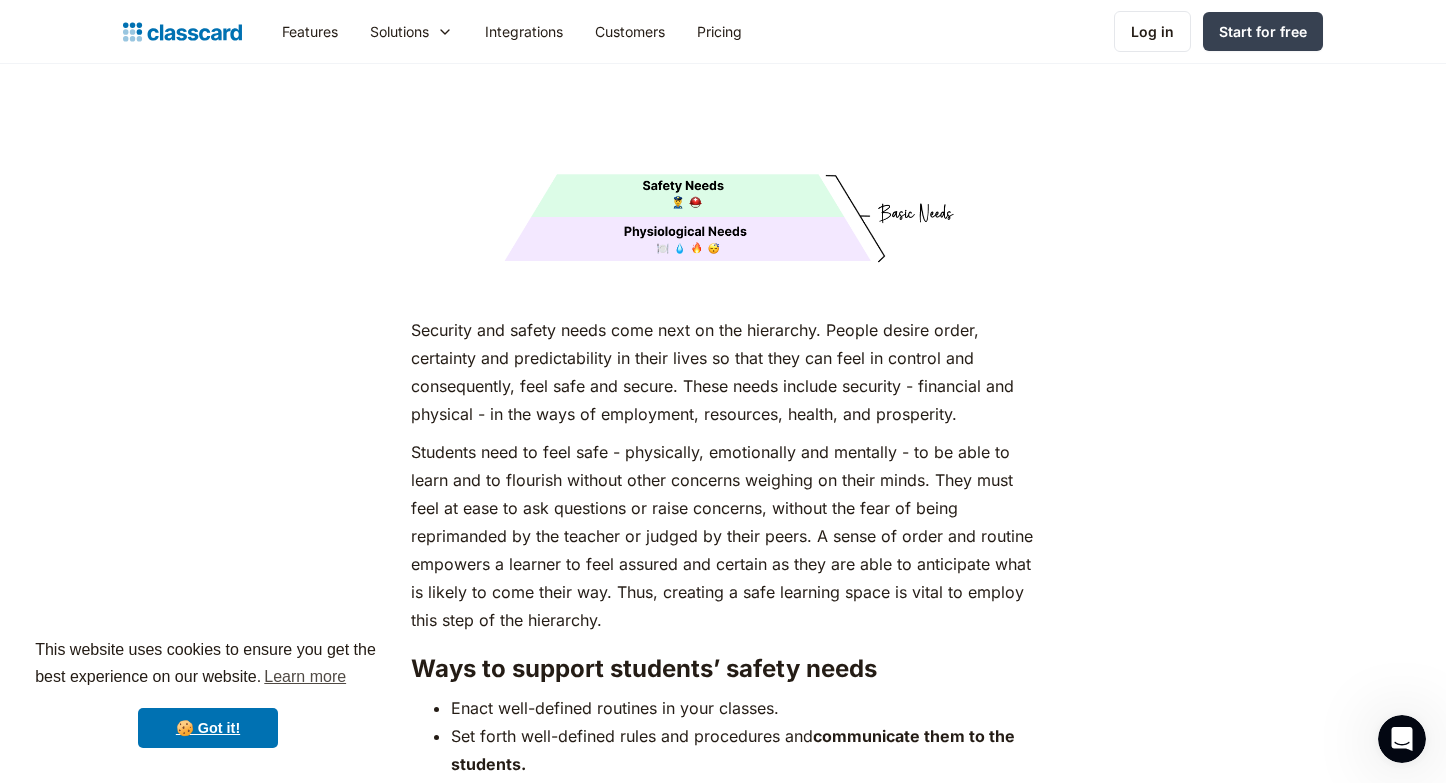 click on "As humans, we are driven by an innate desire to achieve more, to surpass not just others, but our own limits and boundaries. In the 1950s, [DEMOGRAPHIC_DATA] psychologist [PERSON_NAME] came up with [PERSON_NAME] Hierarchy of Needs, a popular psychological theory to explain what drives human motivation. According to his theory, our actions are motivated by the pursuit of certain needs, from basic to complex, depicted as hierarchical levels in a pyramid. Certain basic needs have to be met before a person will try to fulfill more complex needs.‍ ‍ Examples of [PERSON_NAME] Hierarchy of Needs ‍ ‍ Importance of [PERSON_NAME] Hierarchy of Needs in Education motivating students  to perform their best.  ‍ Here’s a comprehensive guide on applying [PERSON_NAME] Hierarchy of Needs for students: 1. Physiological Needs ‍ Ways to support students’ physiological needs Allow students to take regular water and toilet breaks, if in-person. Provide breaks for food - and offer nutritious snacking options. ‍ 2. Security and Safety Needs ." at bounding box center [722, -3314] 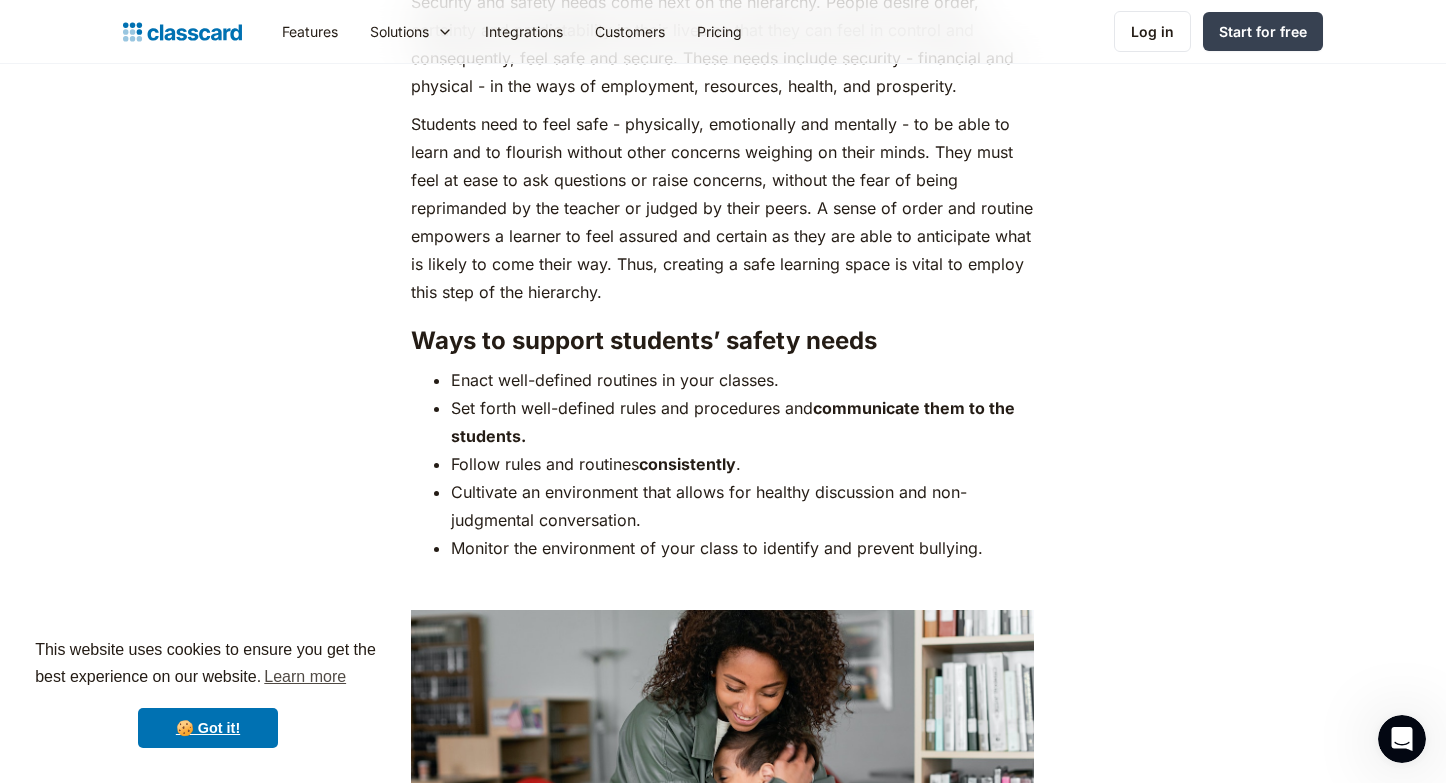 scroll, scrollTop: 3954, scrollLeft: 0, axis: vertical 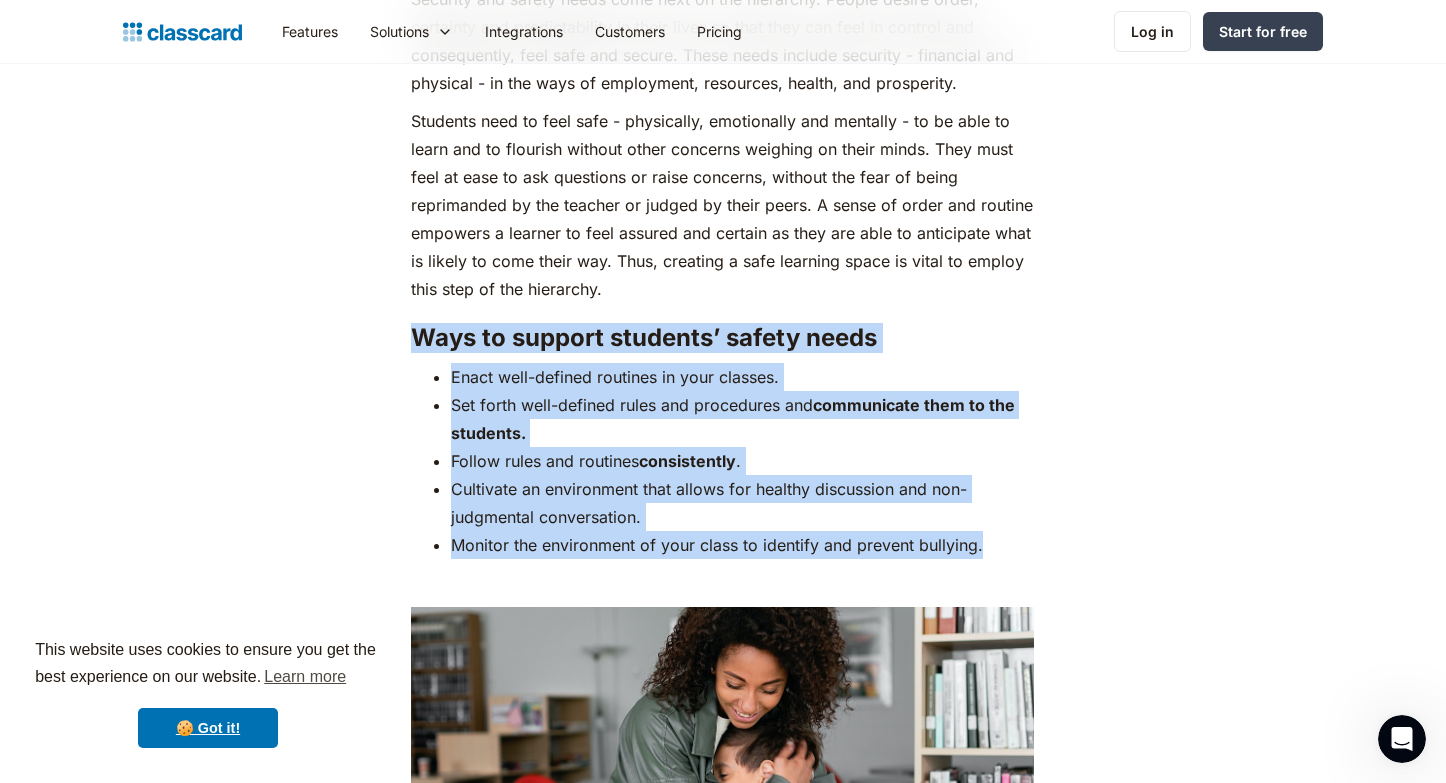 drag, startPoint x: 411, startPoint y: 296, endPoint x: 1014, endPoint y: 508, distance: 639.1815 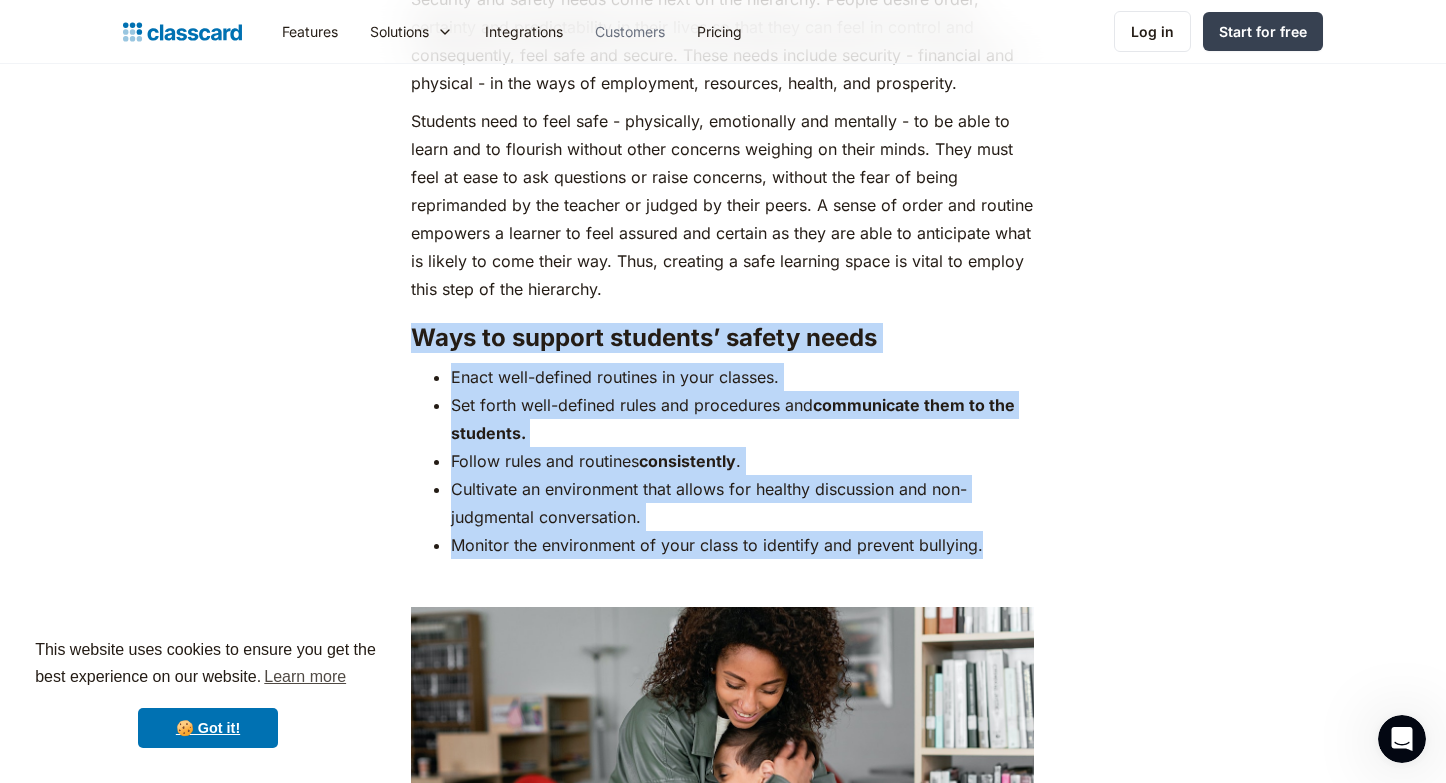 copy on "Ways to support students’ safety needs  Enact well-defined routines in your classes.  Set forth well-defined rules and procedures and  communicate them to the students.  Follow rules and routines  consistently . Cultivate an environment that allows for healthy discussion and non-judgmental conversation.   Monitor the environment of your class to identify and prevent bullying." 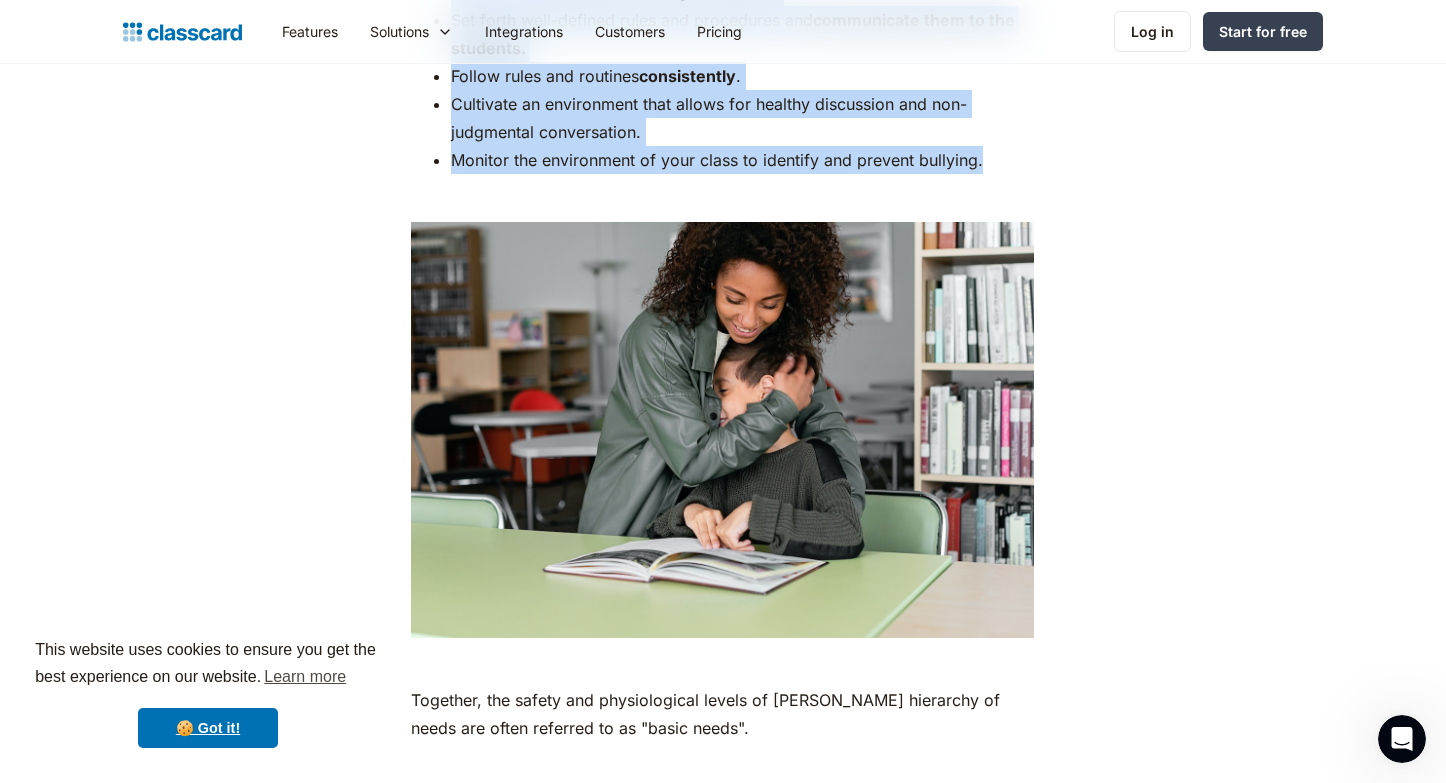 scroll, scrollTop: 4343, scrollLeft: 0, axis: vertical 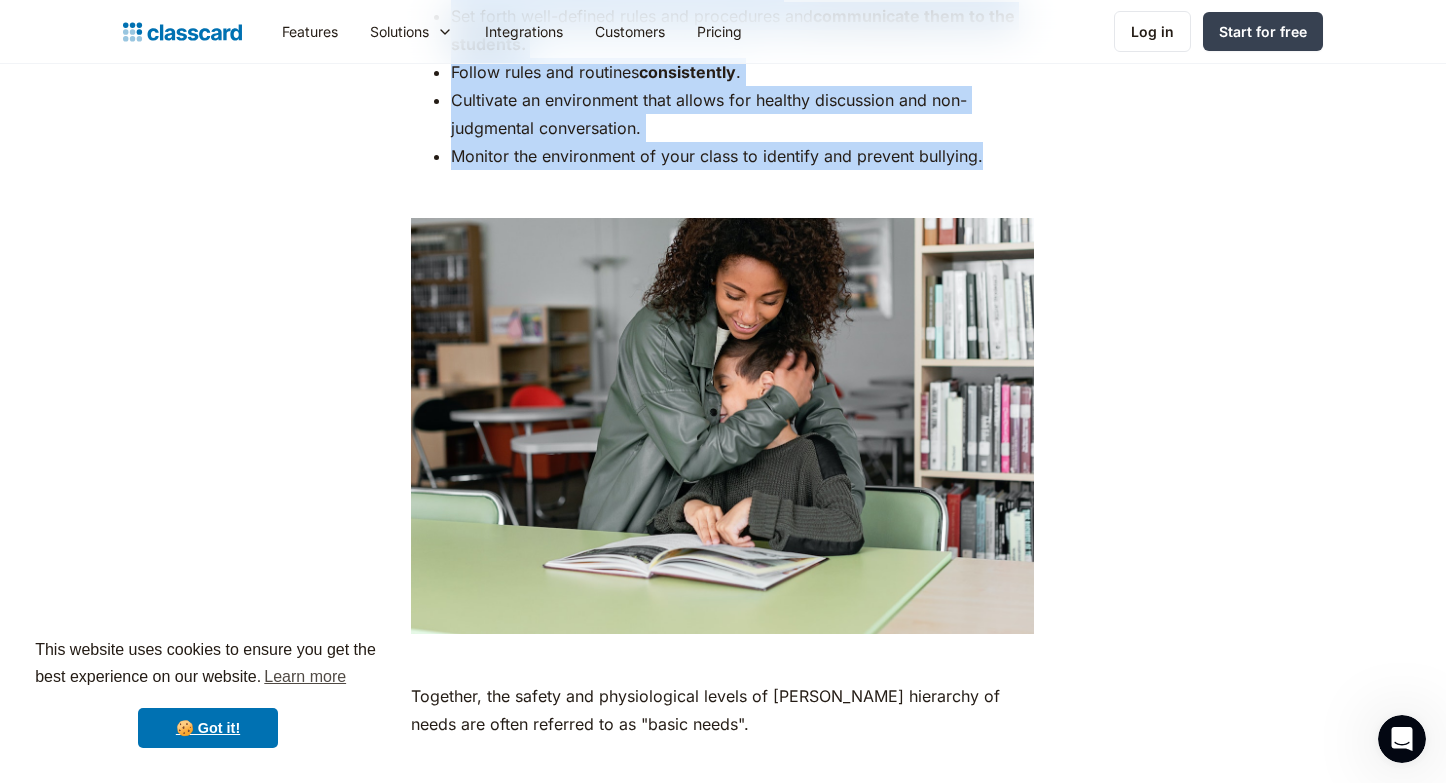 click on "As humans, we are driven by an innate desire to achieve more, to surpass not just others, but our own limits and boundaries. In the 1950s, [DEMOGRAPHIC_DATA] psychologist [PERSON_NAME] came up with [PERSON_NAME] Hierarchy of Needs, a popular psychological theory to explain what drives human motivation. According to his theory, our actions are motivated by the pursuit of certain needs, from basic to complex, depicted as hierarchical levels in a pyramid. Certain basic needs have to be met before a person will try to fulfill more complex needs.‍ ‍ Examples of [PERSON_NAME] Hierarchy of Needs ‍ ‍ Importance of [PERSON_NAME] Hierarchy of Needs in Education motivating students  to perform their best.  ‍ Here’s a comprehensive guide on applying [PERSON_NAME] Hierarchy of Needs for students: 1. Physiological Needs ‍ Ways to support students’ physiological needs Allow students to take regular water and toilet breaks, if in-person. Provide breaks for food - and offer nutritious snacking options. ‍ 2. Security and Safety Needs ." at bounding box center (722, -4034) 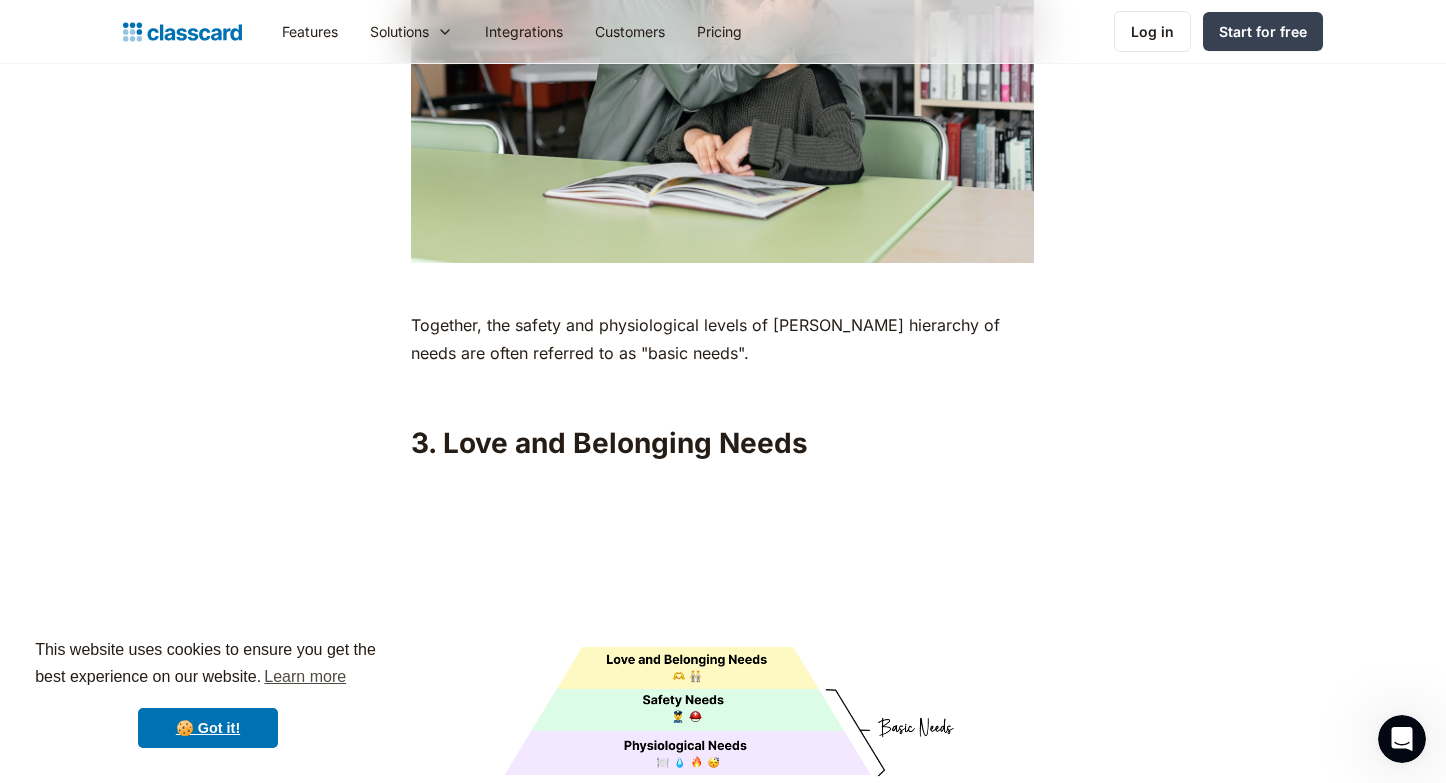 scroll, scrollTop: 4715, scrollLeft: 0, axis: vertical 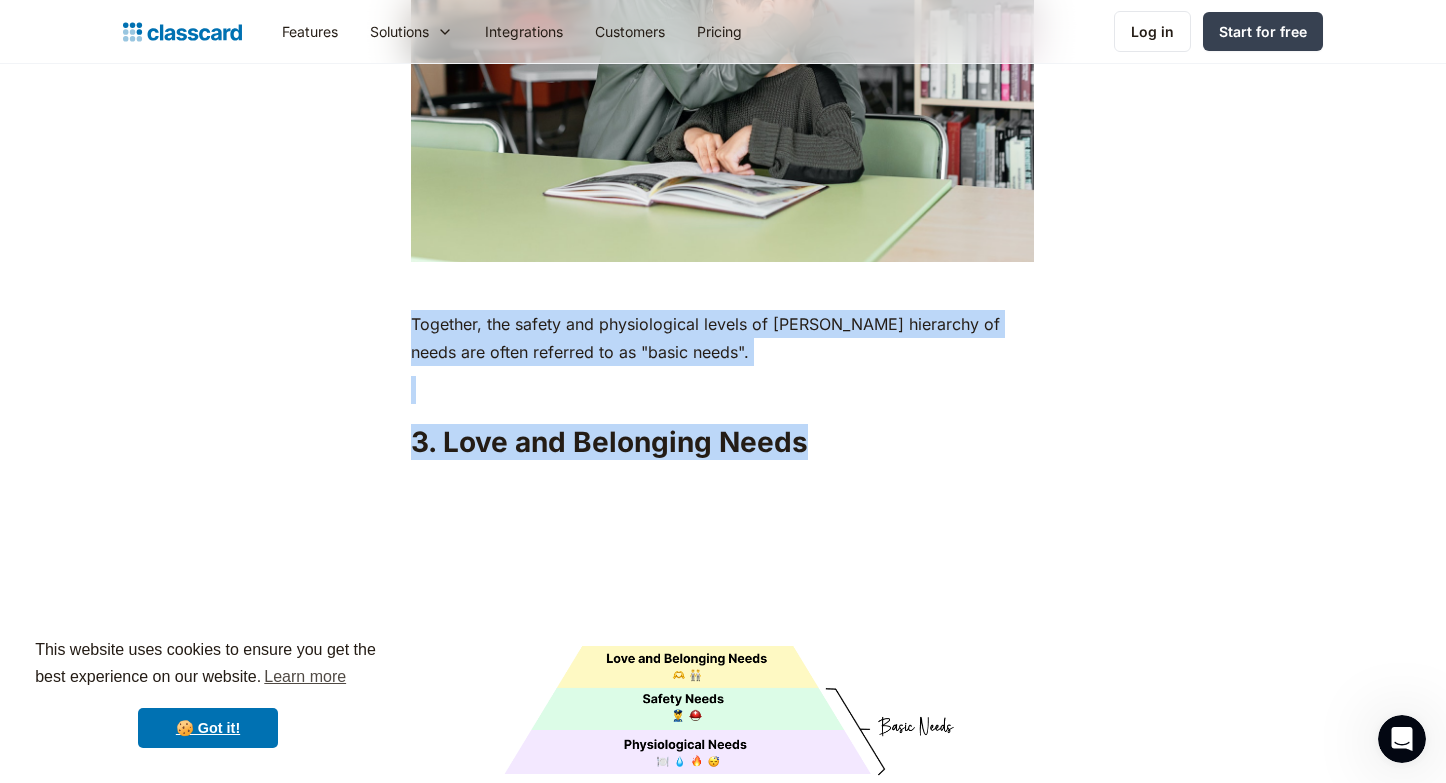 drag, startPoint x: 415, startPoint y: 279, endPoint x: 900, endPoint y: 414, distance: 503.43817 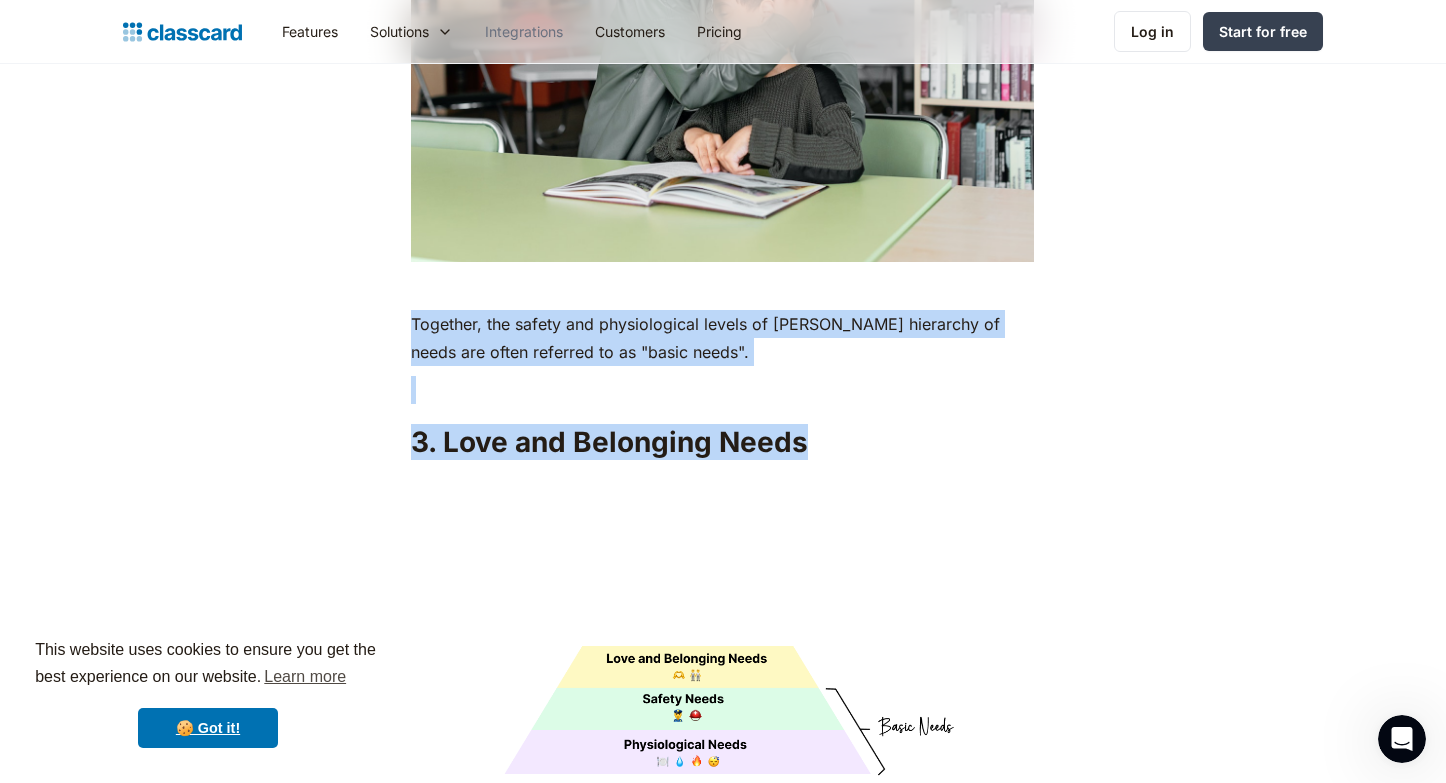 copy on "Together, the safety and physiological levels of [PERSON_NAME] hierarchy of needs are often referred to as "basic needs". ‍ 3. Love and Belonging Needs" 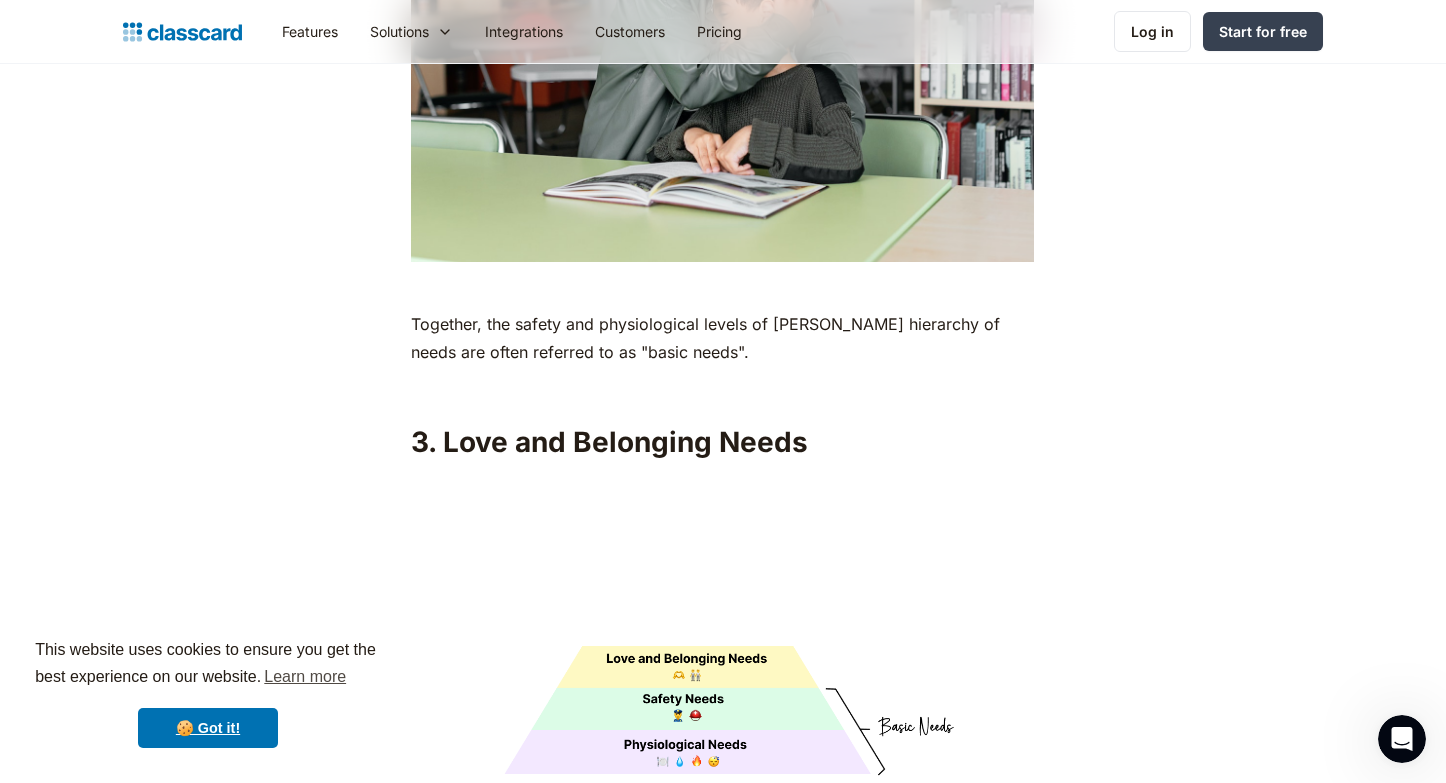click at bounding box center (722, 626) 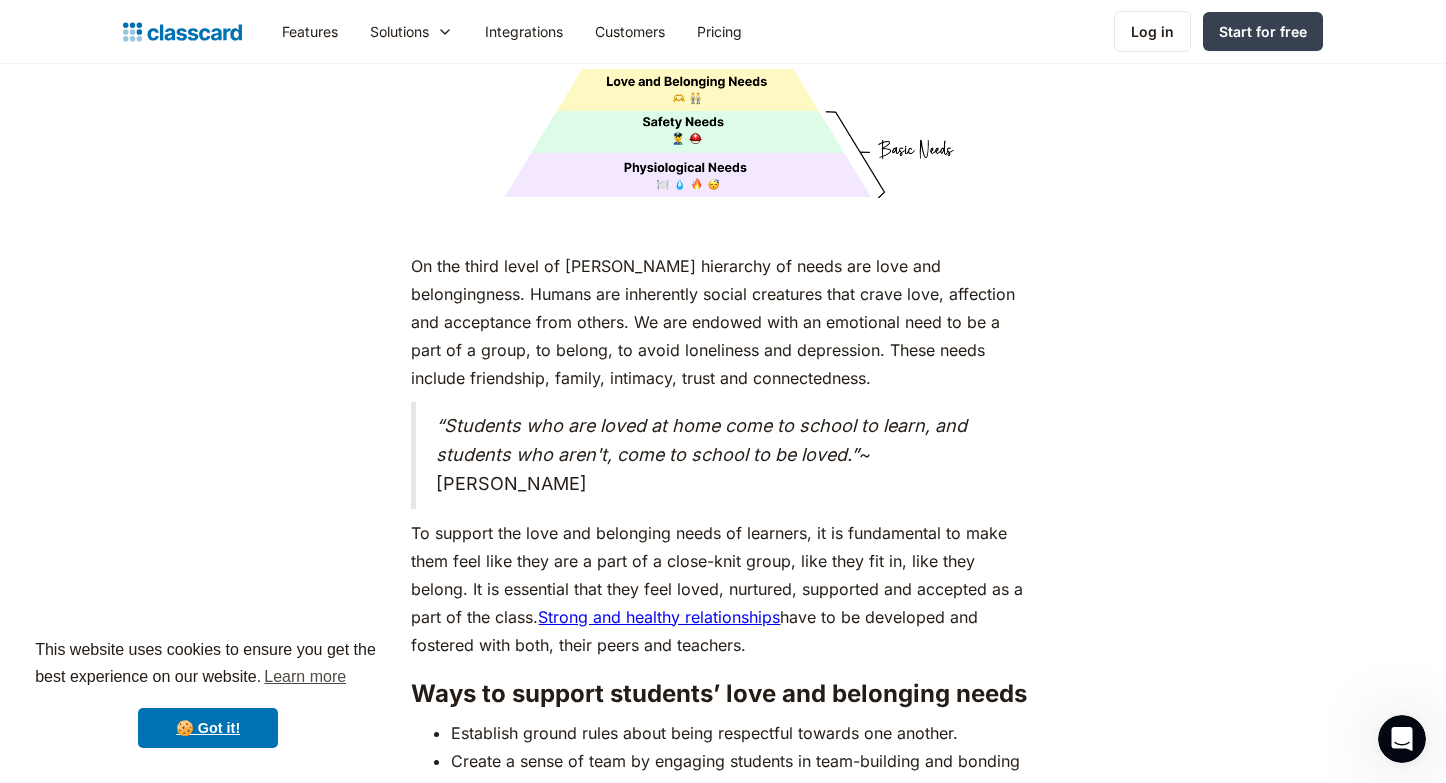 scroll, scrollTop: 5301, scrollLeft: 0, axis: vertical 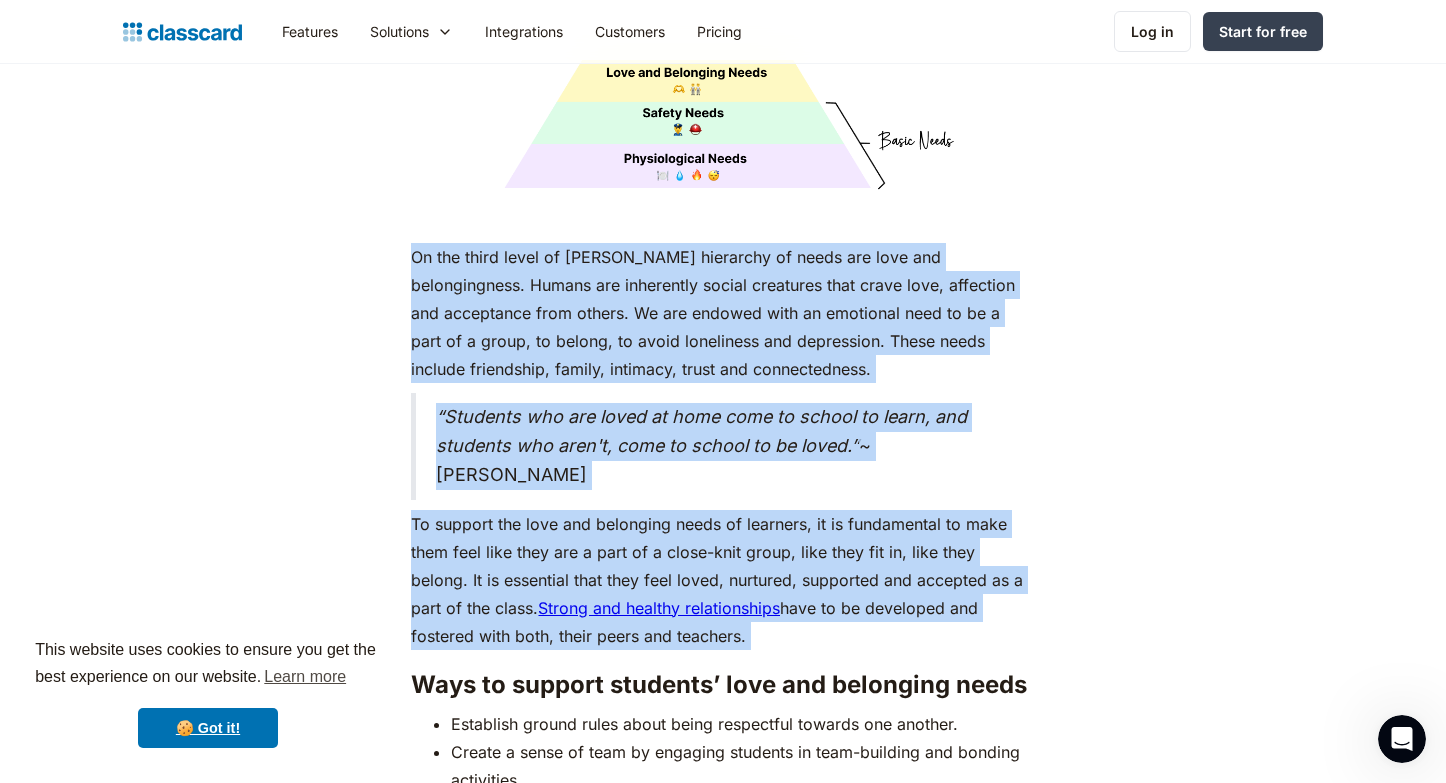 drag, startPoint x: 411, startPoint y: 219, endPoint x: 801, endPoint y: 609, distance: 551.5433 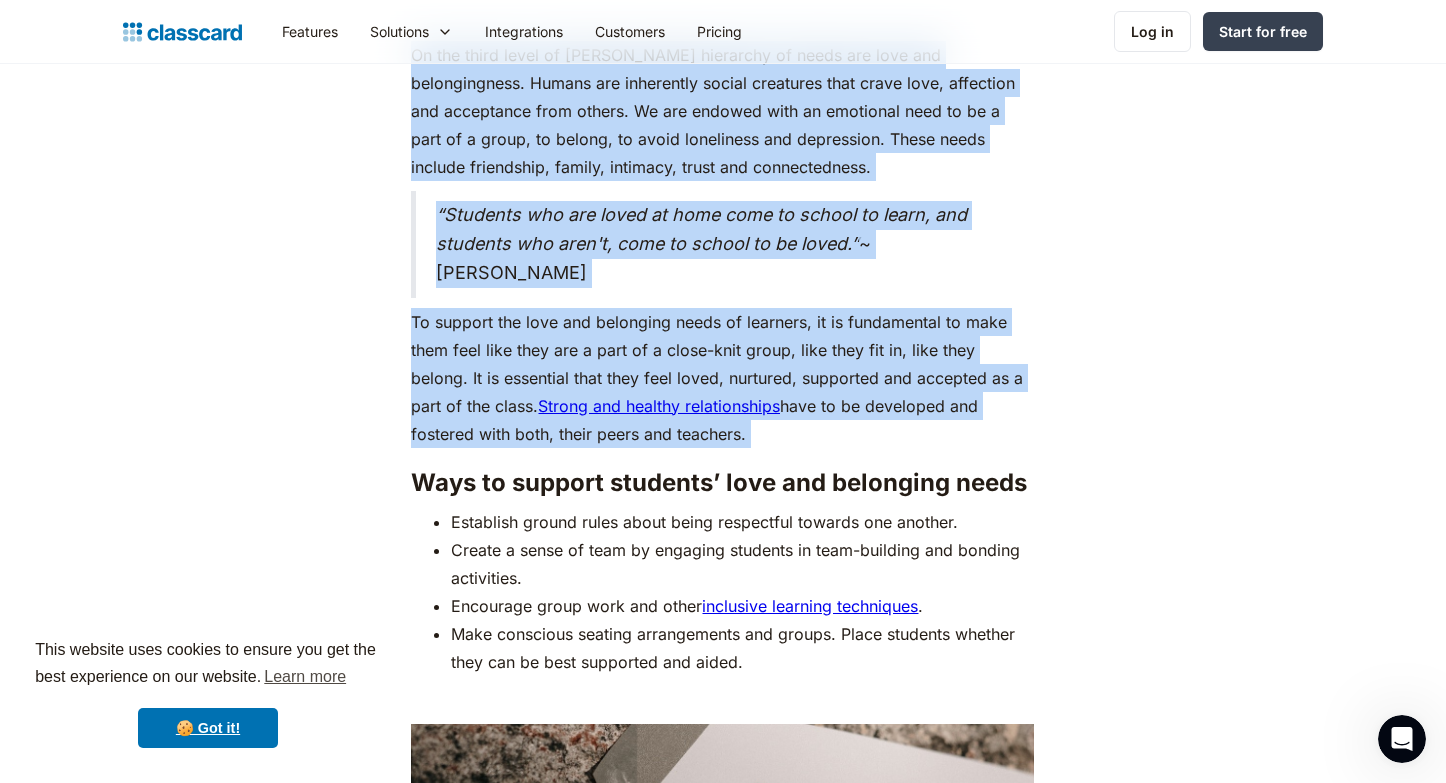 scroll, scrollTop: 5506, scrollLeft: 0, axis: vertical 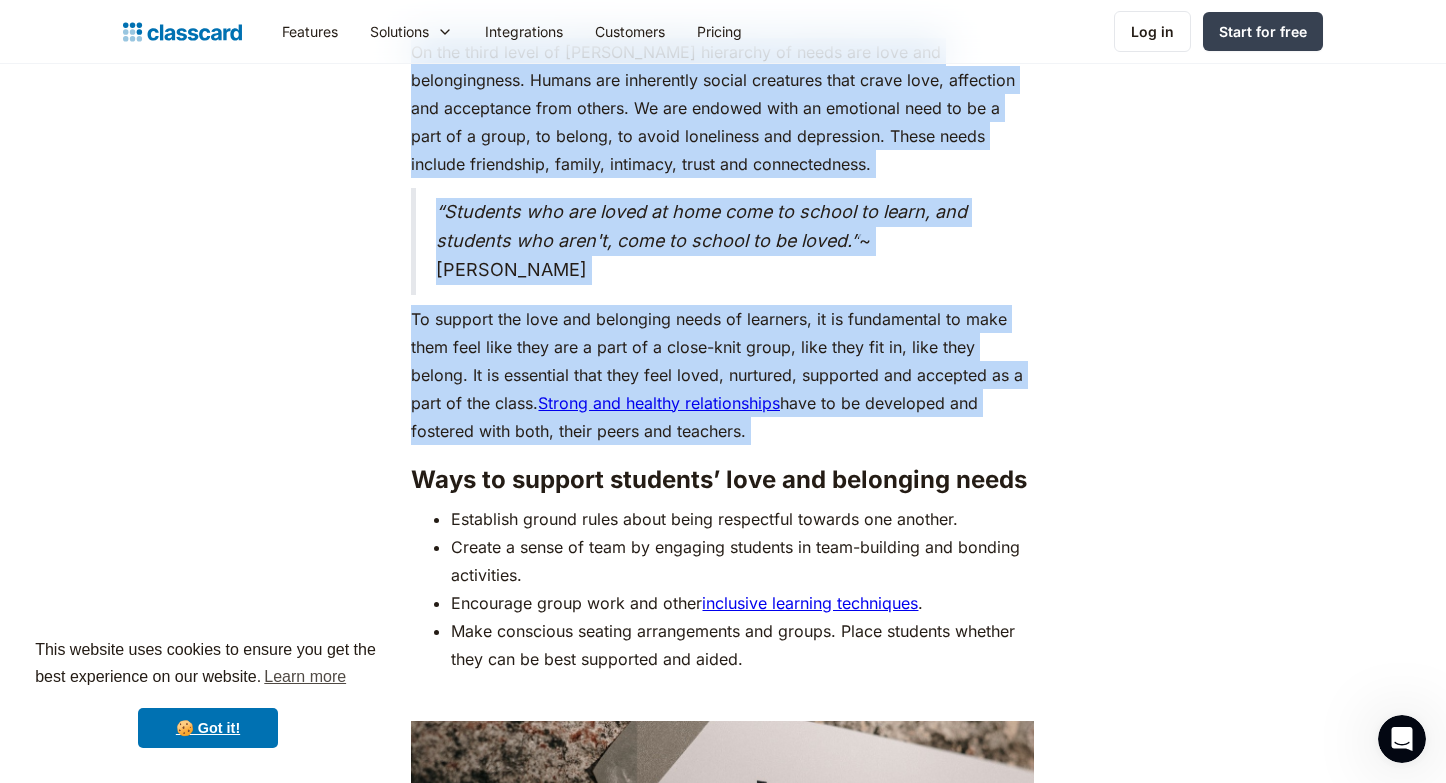 click on "As humans, we are driven by an innate desire to achieve more, to surpass not just others, but our own limits and boundaries. In the 1950s, [DEMOGRAPHIC_DATA] psychologist [PERSON_NAME] came up with [PERSON_NAME] Hierarchy of Needs, a popular psychological theory to explain what drives human motivation. According to his theory, our actions are motivated by the pursuit of certain needs, from basic to complex, depicted as hierarchical levels in a pyramid. Certain basic needs have to be met before a person will try to fulfill more complex needs.‍ ‍ Examples of [PERSON_NAME] Hierarchy of Needs ‍ ‍ Importance of [PERSON_NAME] Hierarchy of Needs in Education motivating students  to perform their best.  ‍ Here’s a comprehensive guide on applying [PERSON_NAME] Hierarchy of Needs for students: 1. Physiological Needs ‍ Ways to support students’ physiological needs Allow students to take regular water and toilet breaks, if in-person. Provide breaks for food - and offer nutritious snacking options. ‍ 2. Security and Safety Needs ." at bounding box center (722, -5197) 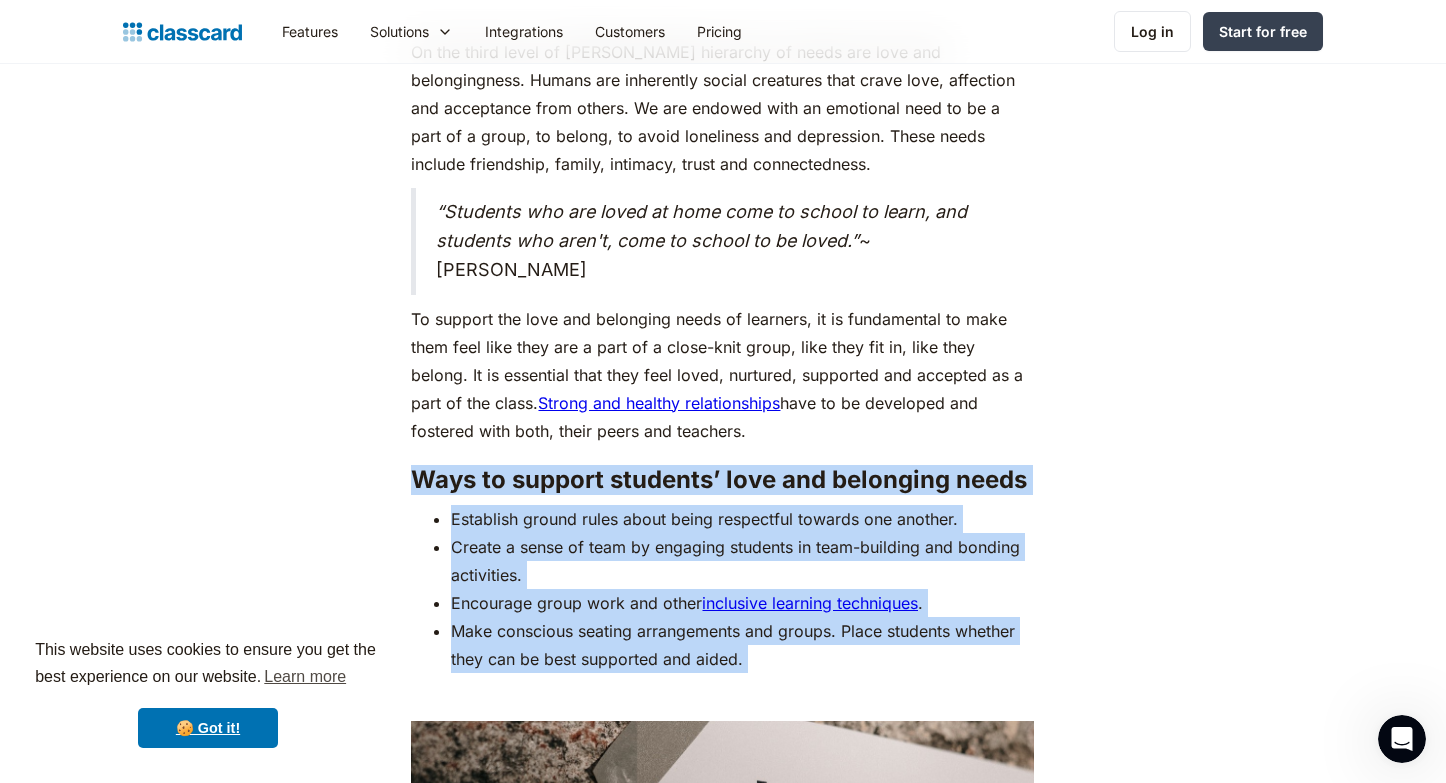 drag, startPoint x: 411, startPoint y: 429, endPoint x: 769, endPoint y: 632, distance: 411.5495 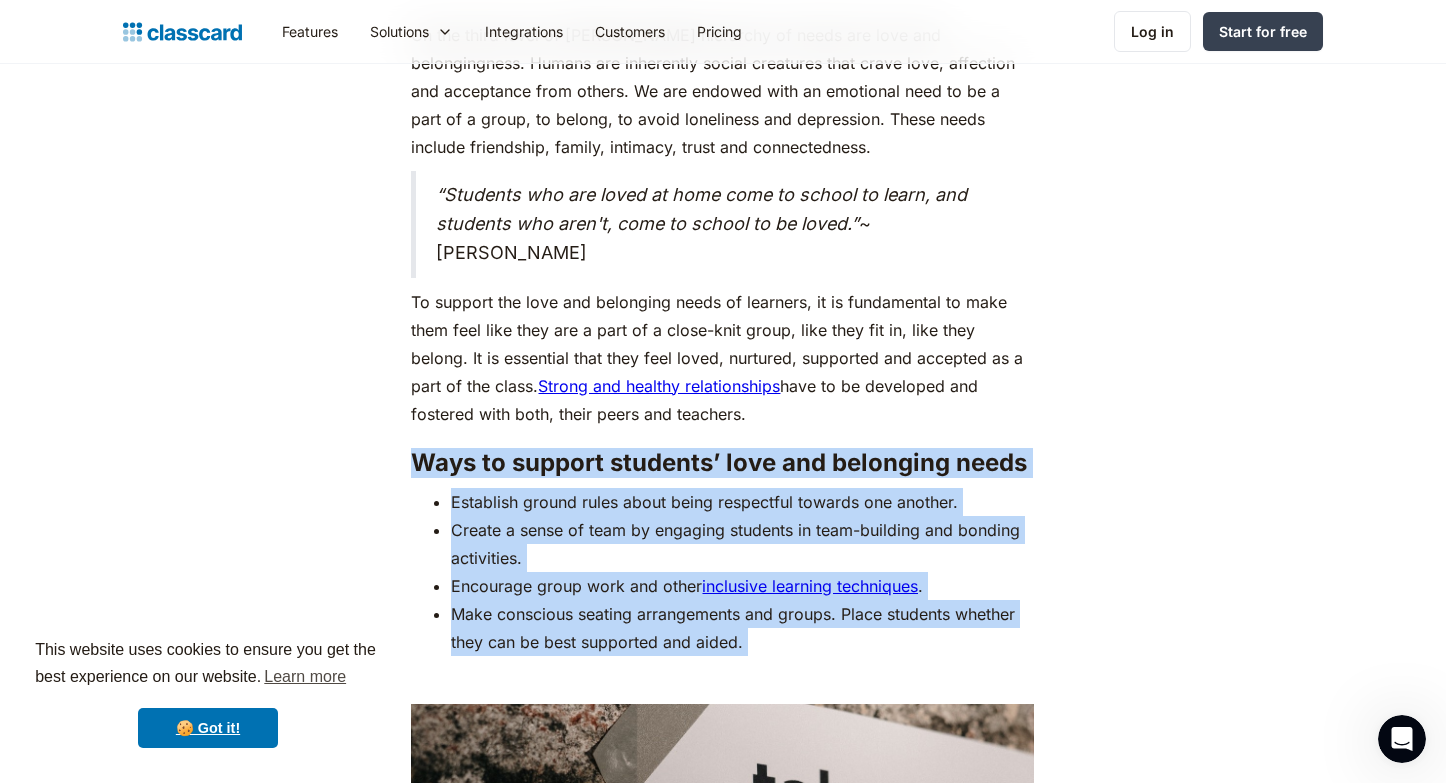 click on "Establish ground rules about being respectful towards one another.  Create a sense of team by engaging students in team-building and bonding activities. Encourage group work and other  inclusive learning techniques . Make conscious seating arrangements and groups. Place students whether they can be best supported and aided." at bounding box center (722, 572) 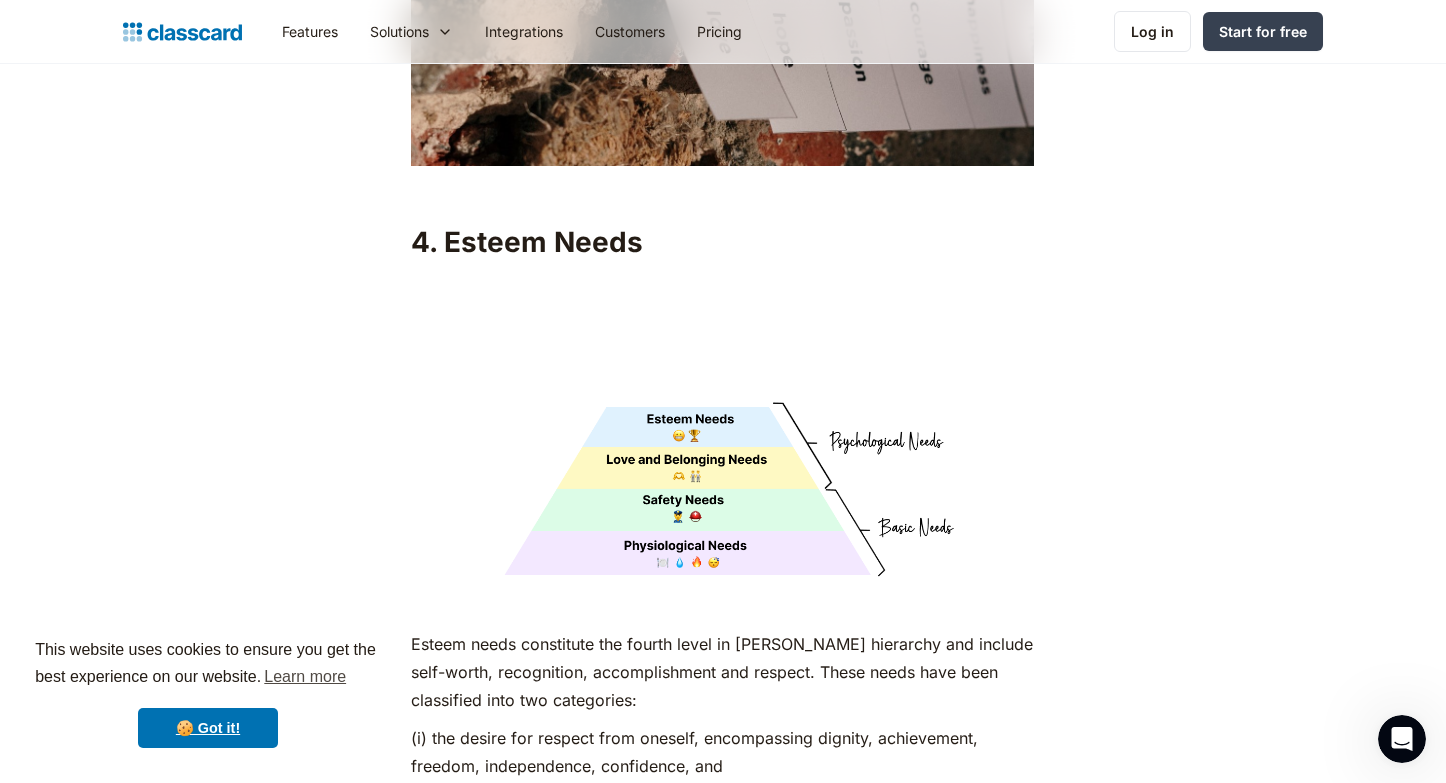 scroll, scrollTop: 6562, scrollLeft: 0, axis: vertical 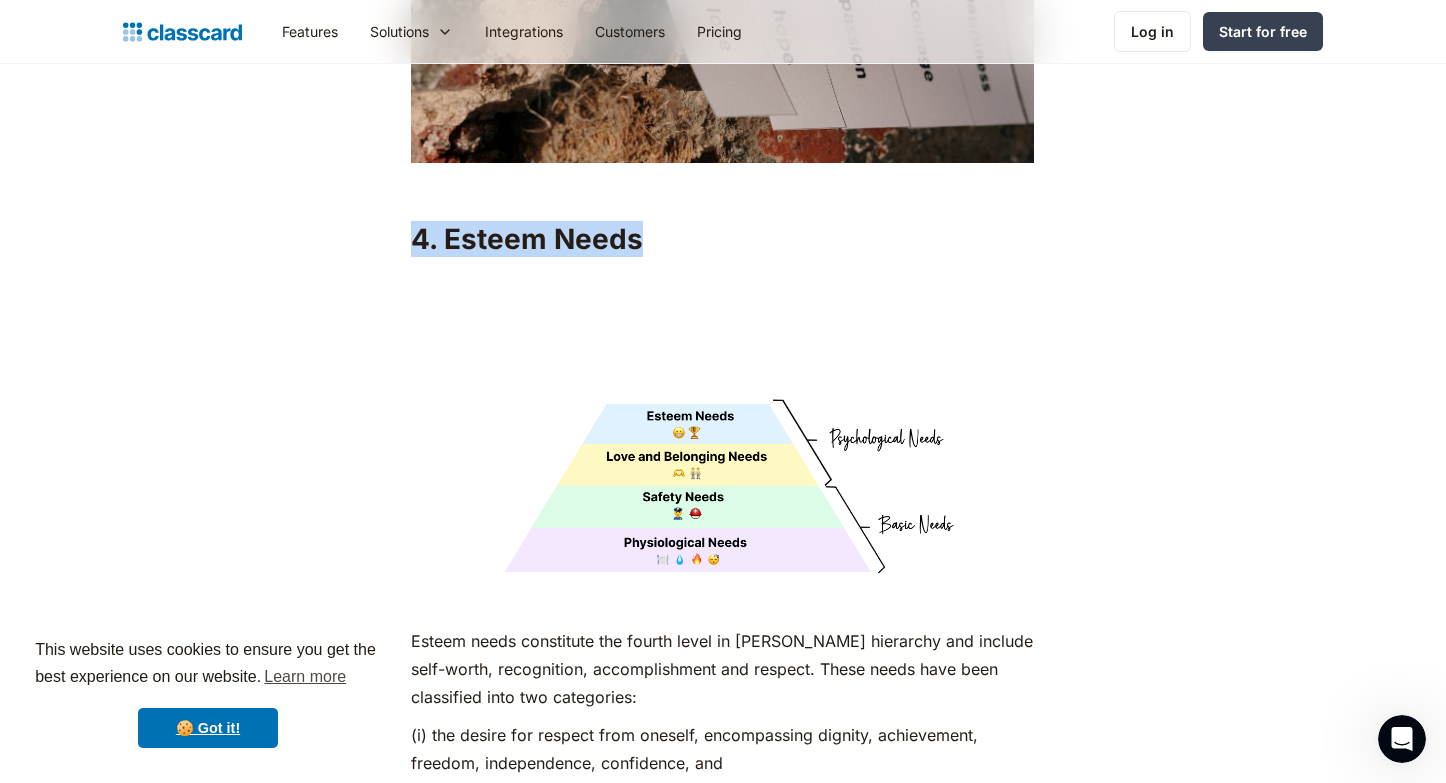 drag, startPoint x: 413, startPoint y: 194, endPoint x: 664, endPoint y: 206, distance: 251.28668 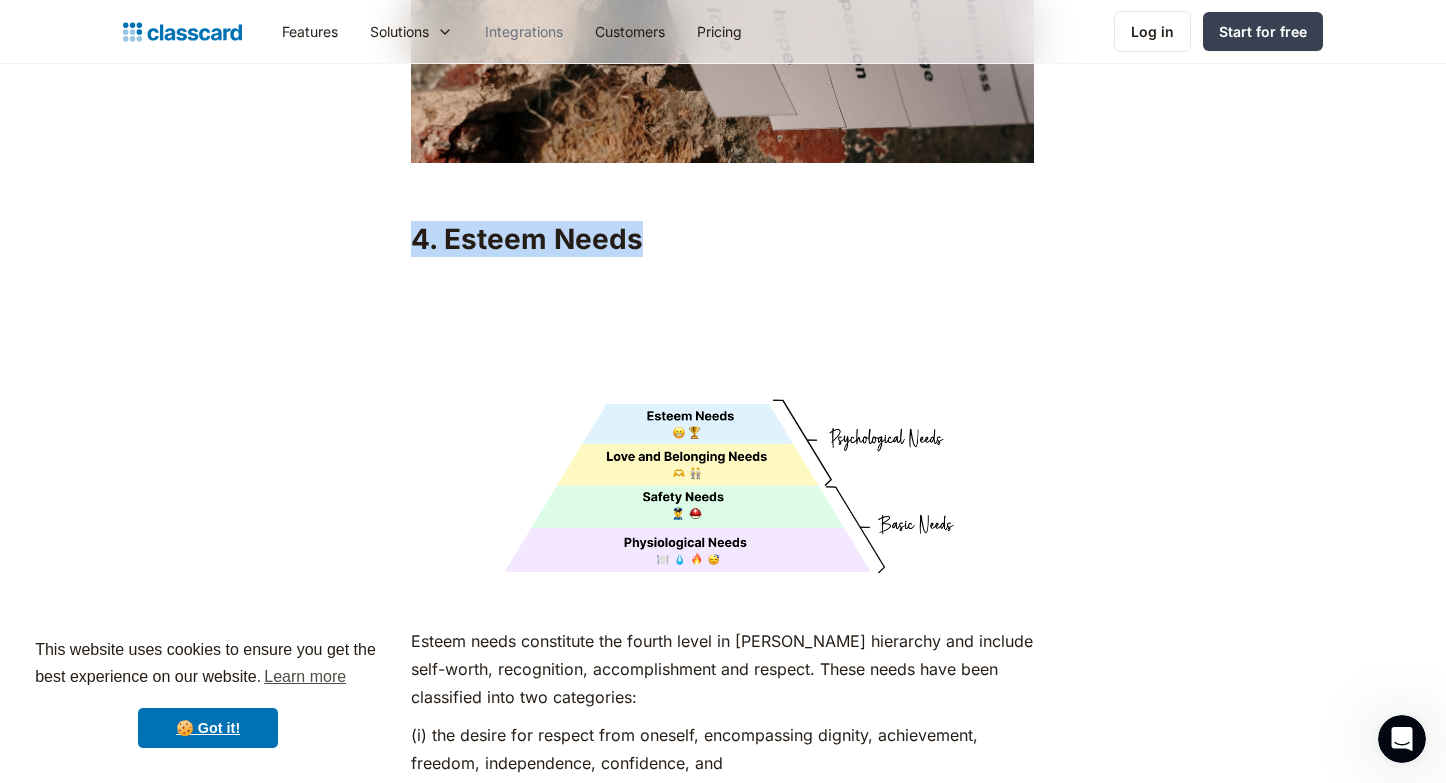copy on "4. Esteem Needs" 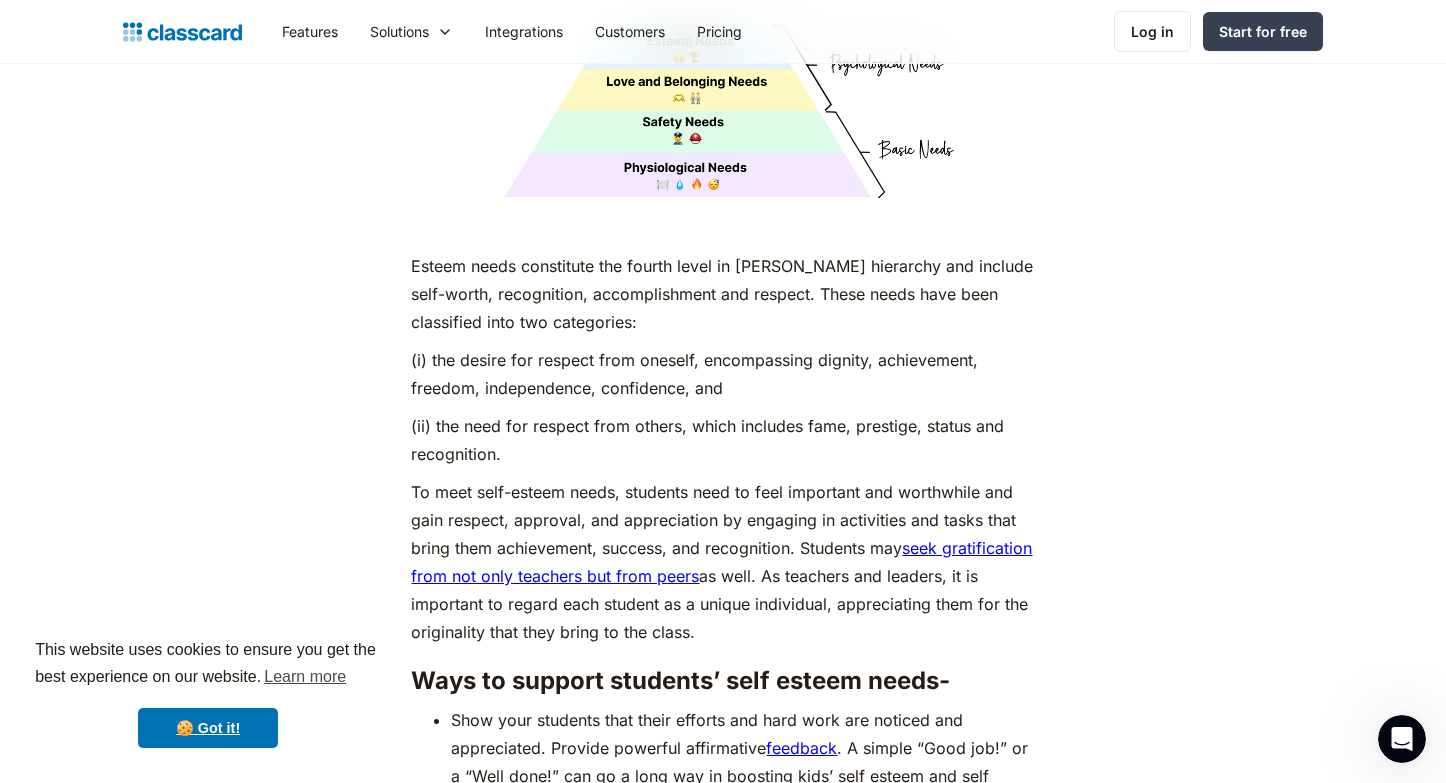 scroll, scrollTop: 6940, scrollLeft: 0, axis: vertical 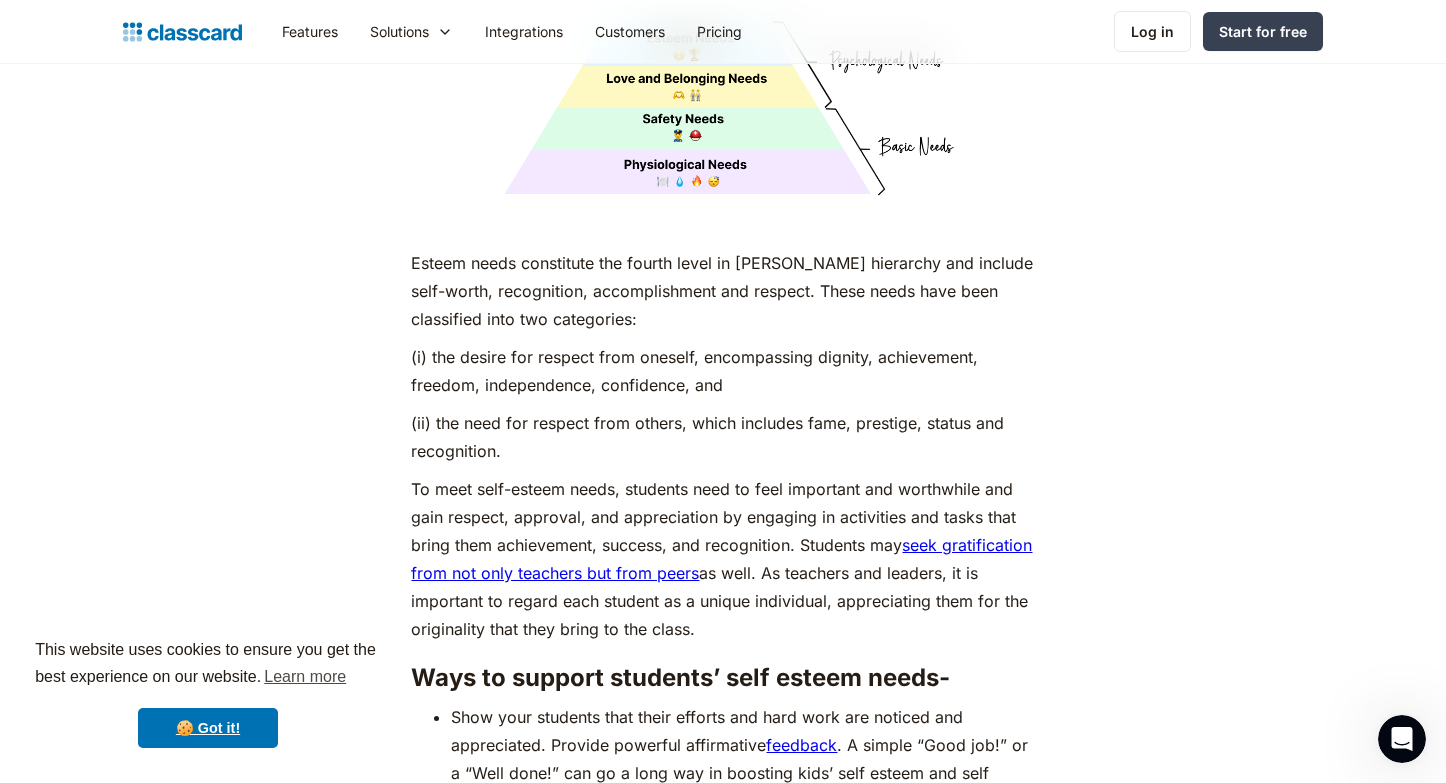 drag, startPoint x: 410, startPoint y: 220, endPoint x: 841, endPoint y: 581, distance: 562.21173 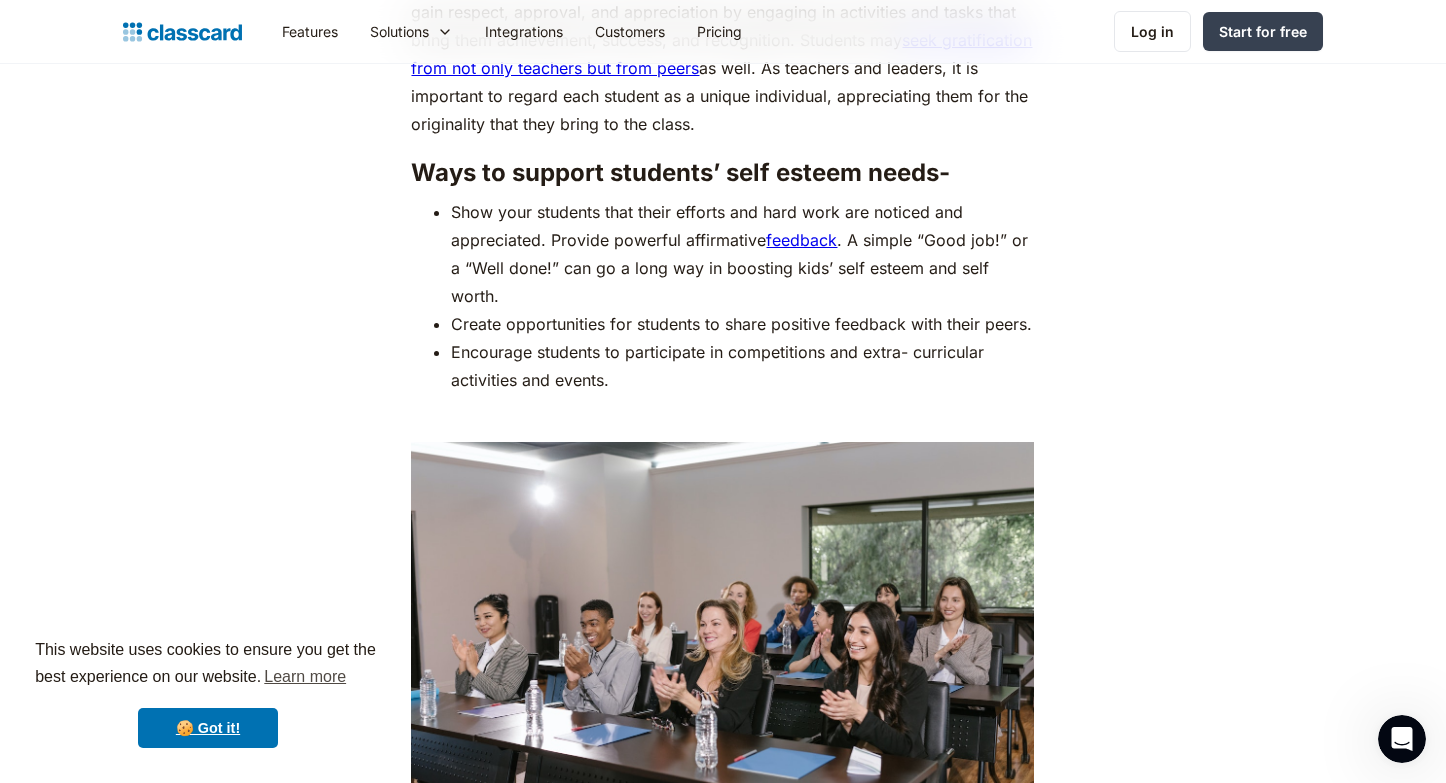 scroll, scrollTop: 7447, scrollLeft: 0, axis: vertical 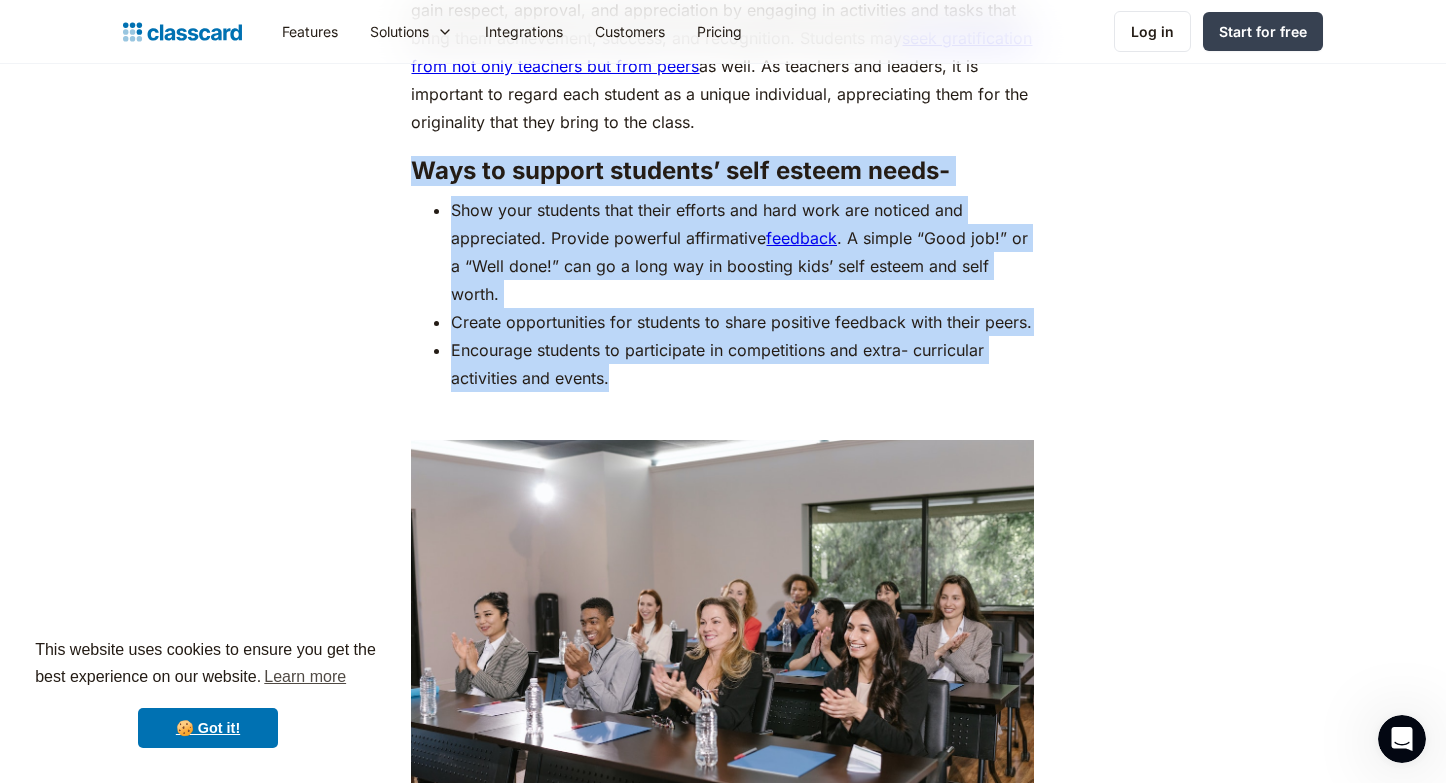 drag, startPoint x: 413, startPoint y: 130, endPoint x: 732, endPoint y: 372, distance: 400.40604 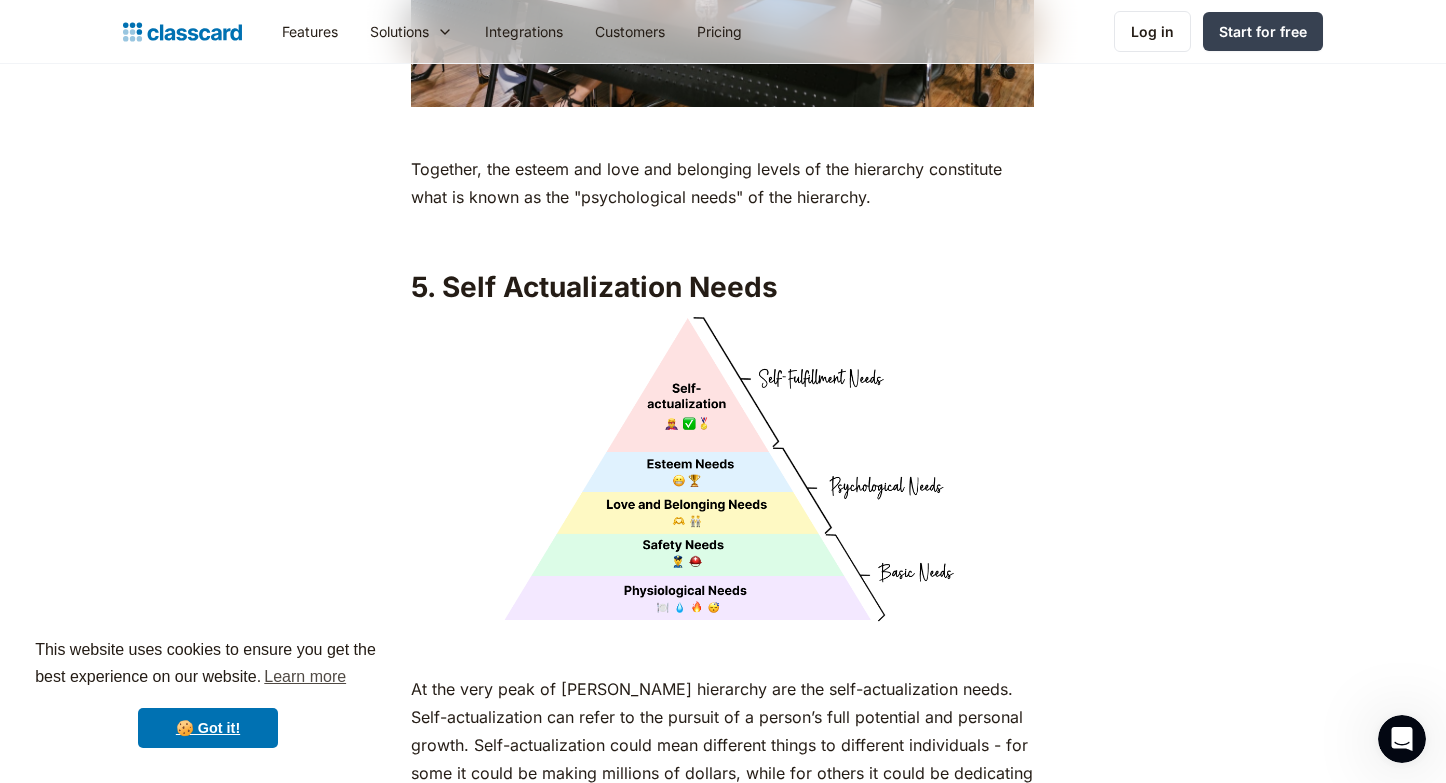 scroll, scrollTop: 8197, scrollLeft: 0, axis: vertical 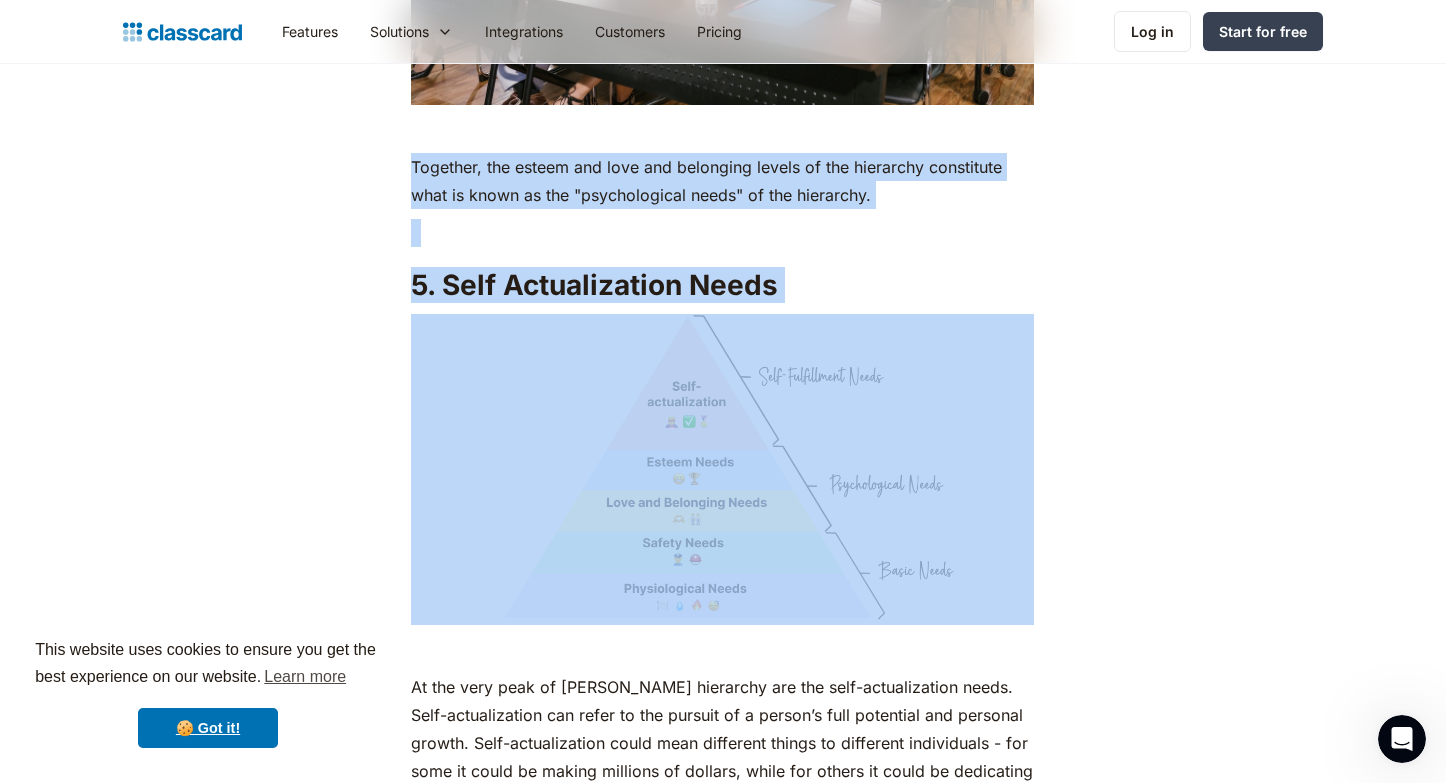 drag, startPoint x: 406, startPoint y: 148, endPoint x: 906, endPoint y: 458, distance: 588.3027 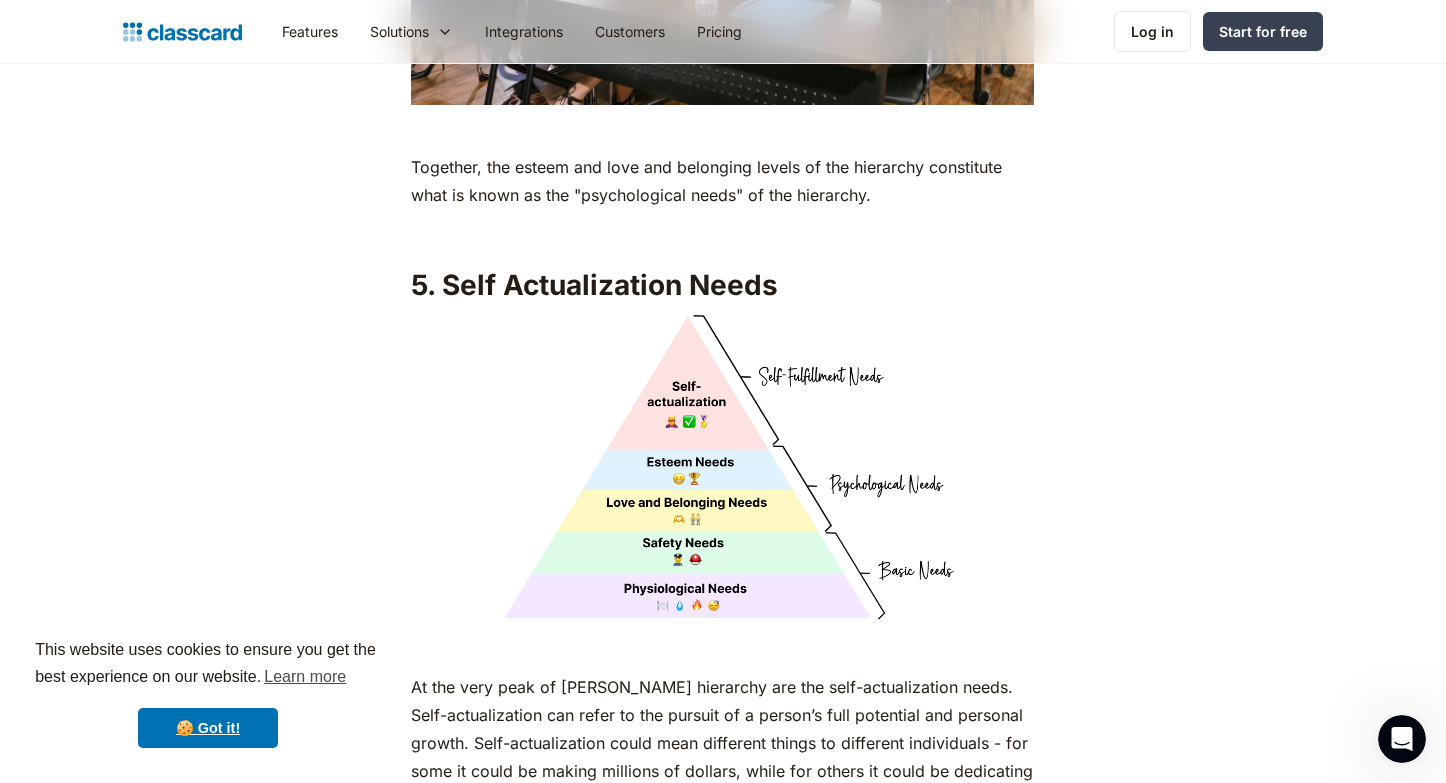 click on "As humans, we are driven by an innate desire to achieve more, to surpass not just others, but our own limits and boundaries. In the 1950s, [DEMOGRAPHIC_DATA] psychologist [PERSON_NAME] came up with [PERSON_NAME] Hierarchy of Needs, a popular psychological theory to explain what drives human motivation. According to his theory, our actions are motivated by the pursuit of certain needs, from basic to complex, depicted as hierarchical levels in a pyramid. Certain basic needs have to be met before a person will try to fulfill more complex needs.‍ ‍ Examples of [PERSON_NAME] Hierarchy of Needs ‍ ‍ Importance of [PERSON_NAME] Hierarchy of Needs in Education motivating students  to perform their best.  ‍ Here’s a comprehensive guide on applying [PERSON_NAME] Hierarchy of Needs for students: 1. Physiological Needs ‍ Ways to support students’ physiological needs Allow students to take regular water and toilet breaks, if in-person. Provide breaks for food - and offer nutritious snacking options. ‍ 2. Security and Safety Needs ." at bounding box center (722, -7888) 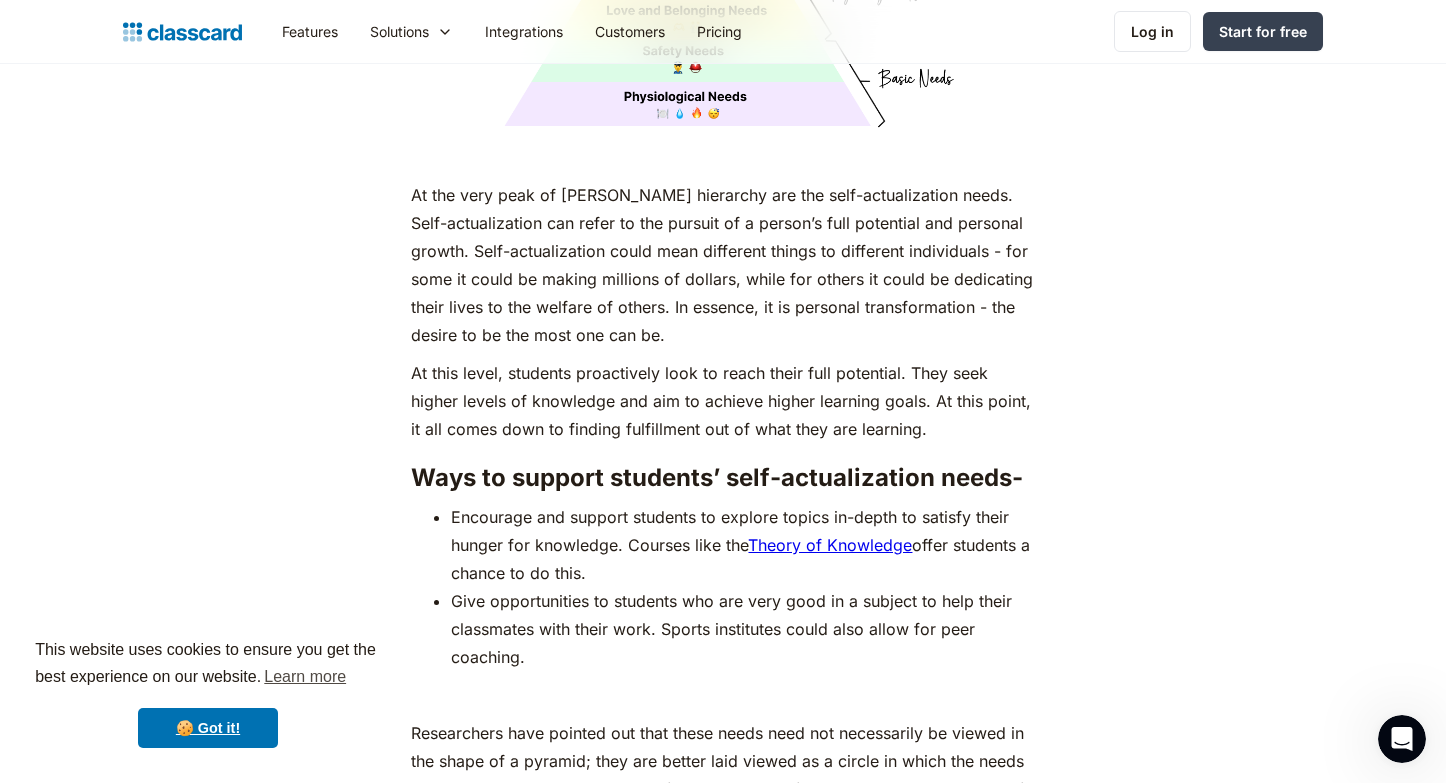 scroll, scrollTop: 8692, scrollLeft: 0, axis: vertical 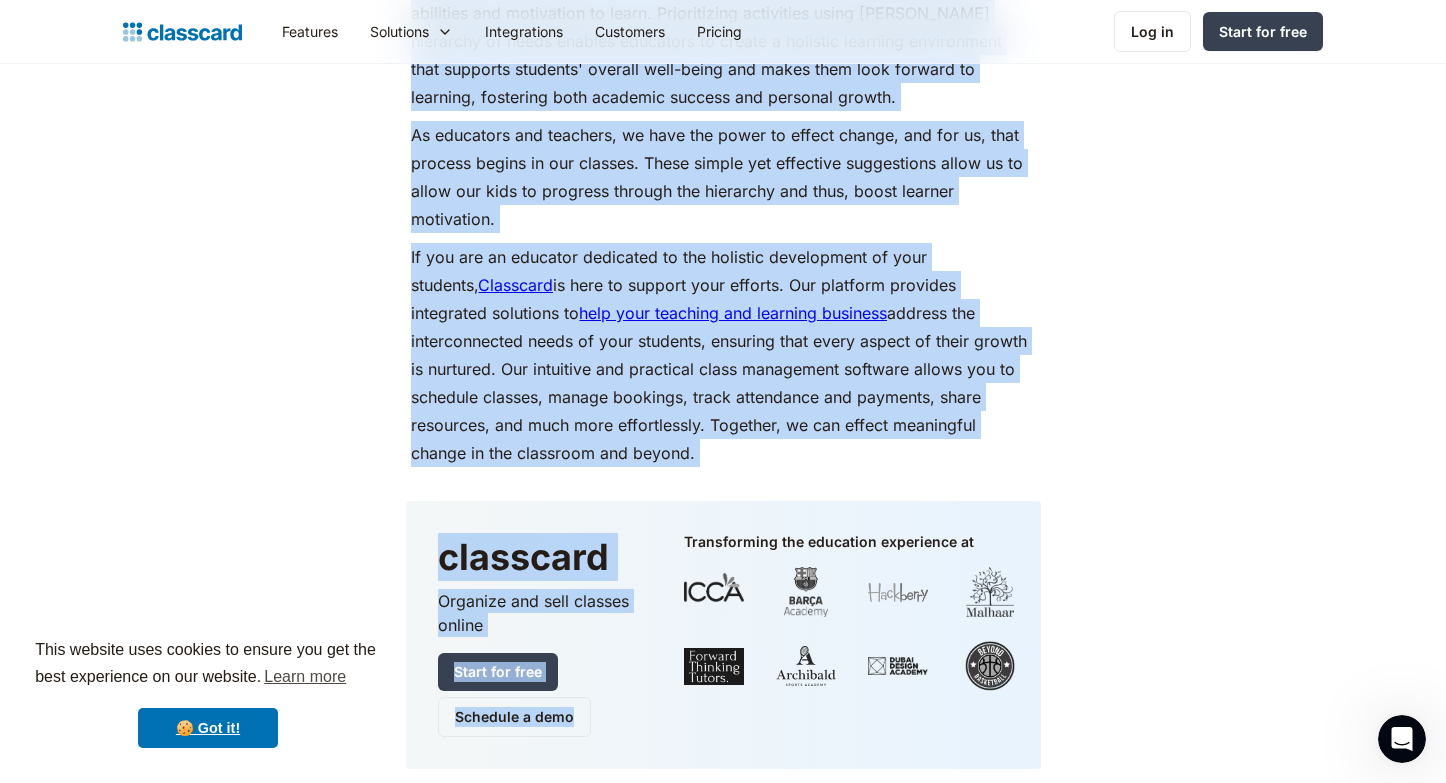 drag, startPoint x: 411, startPoint y: 180, endPoint x: 828, endPoint y: 419, distance: 480.635 